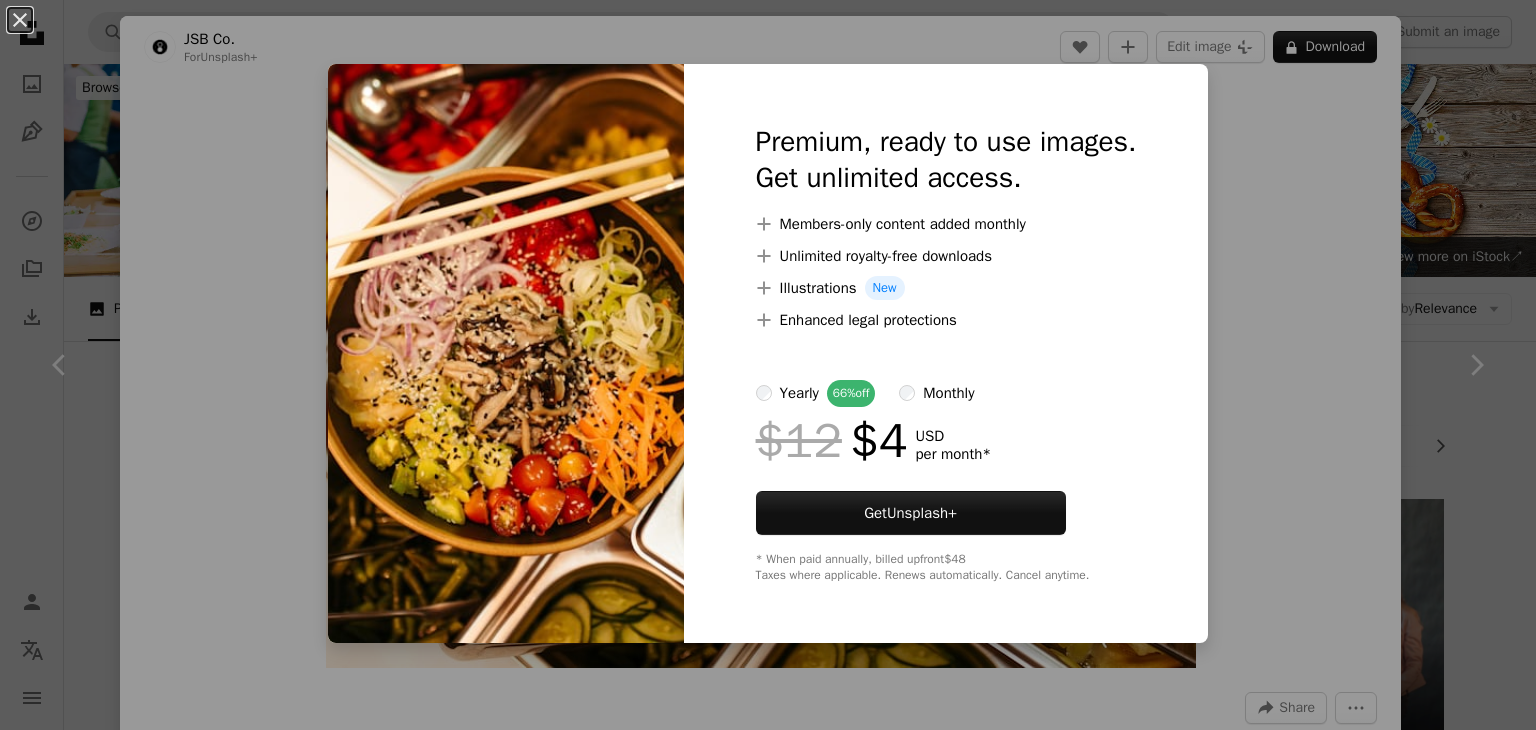 scroll, scrollTop: 0, scrollLeft: 0, axis: both 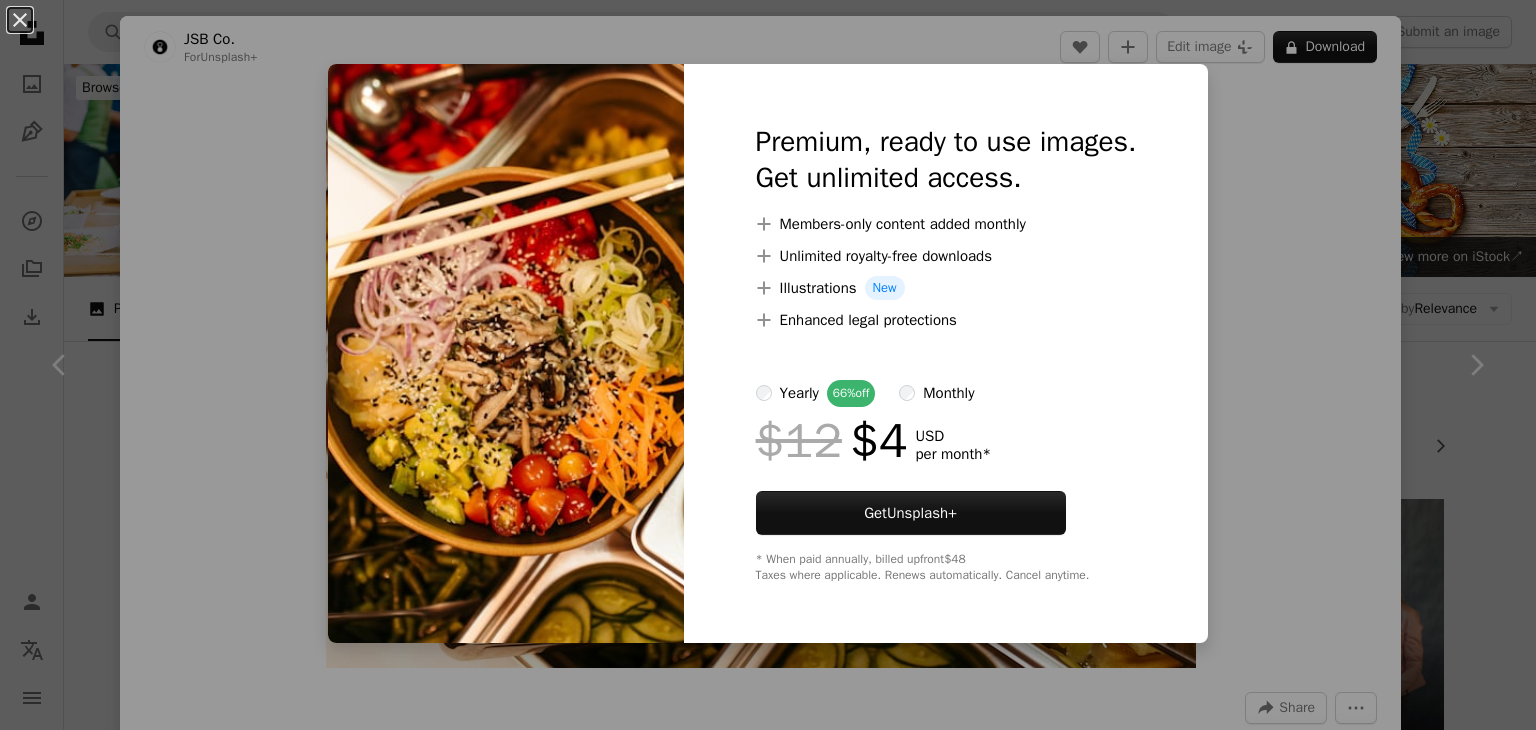 click on "An X shape Premium, ready to use images. Get unlimited access. A plus sign Members-only content added monthly A plus sign Unlimited royalty-free downloads A plus sign Illustrations  New A plus sign Enhanced legal protections yearly 66%  off monthly $12   $4 USD per month * Get  Unsplash+ * When paid annually, billed upfront  $48 Taxes where applicable. Renews automatically. Cancel anytime." at bounding box center (768, 365) 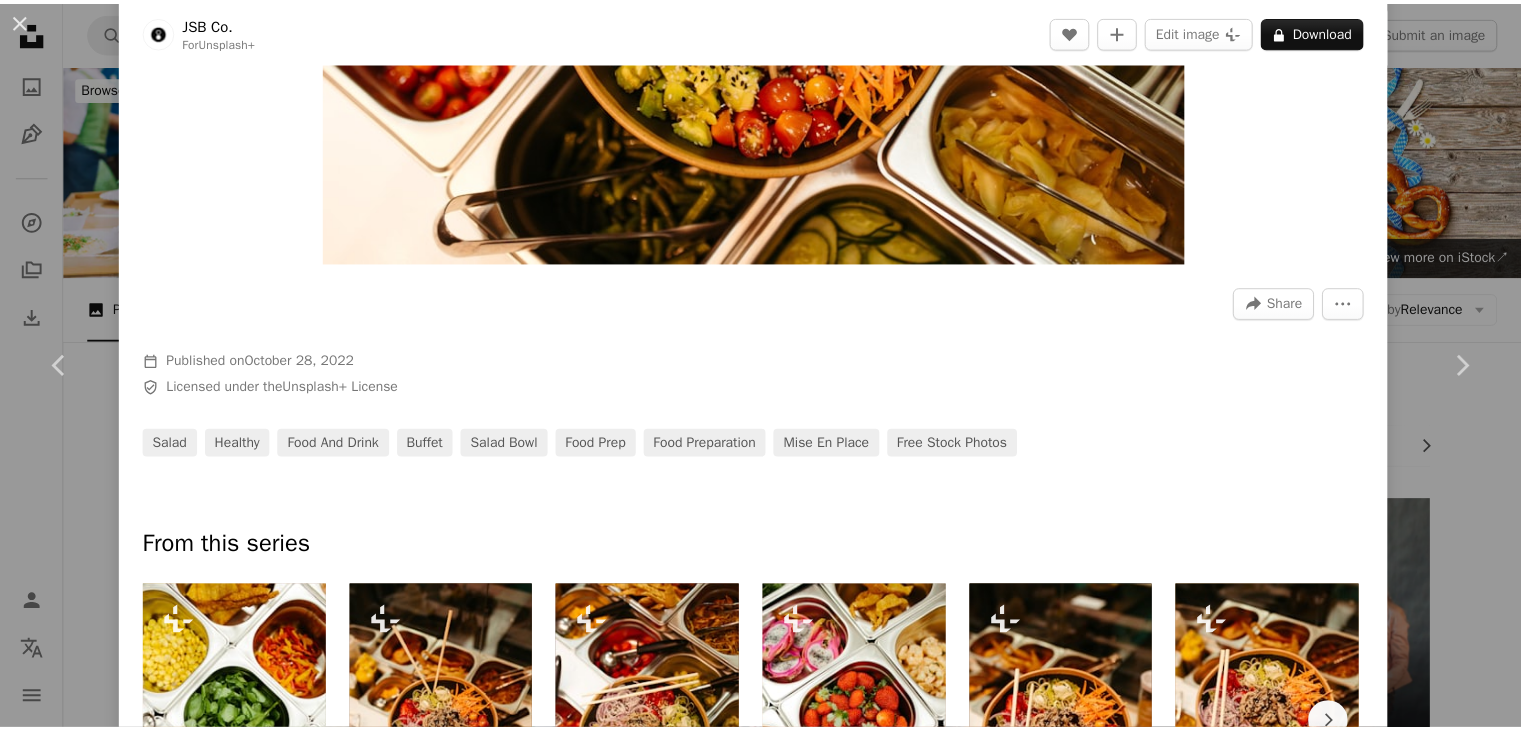 scroll, scrollTop: 404, scrollLeft: 0, axis: vertical 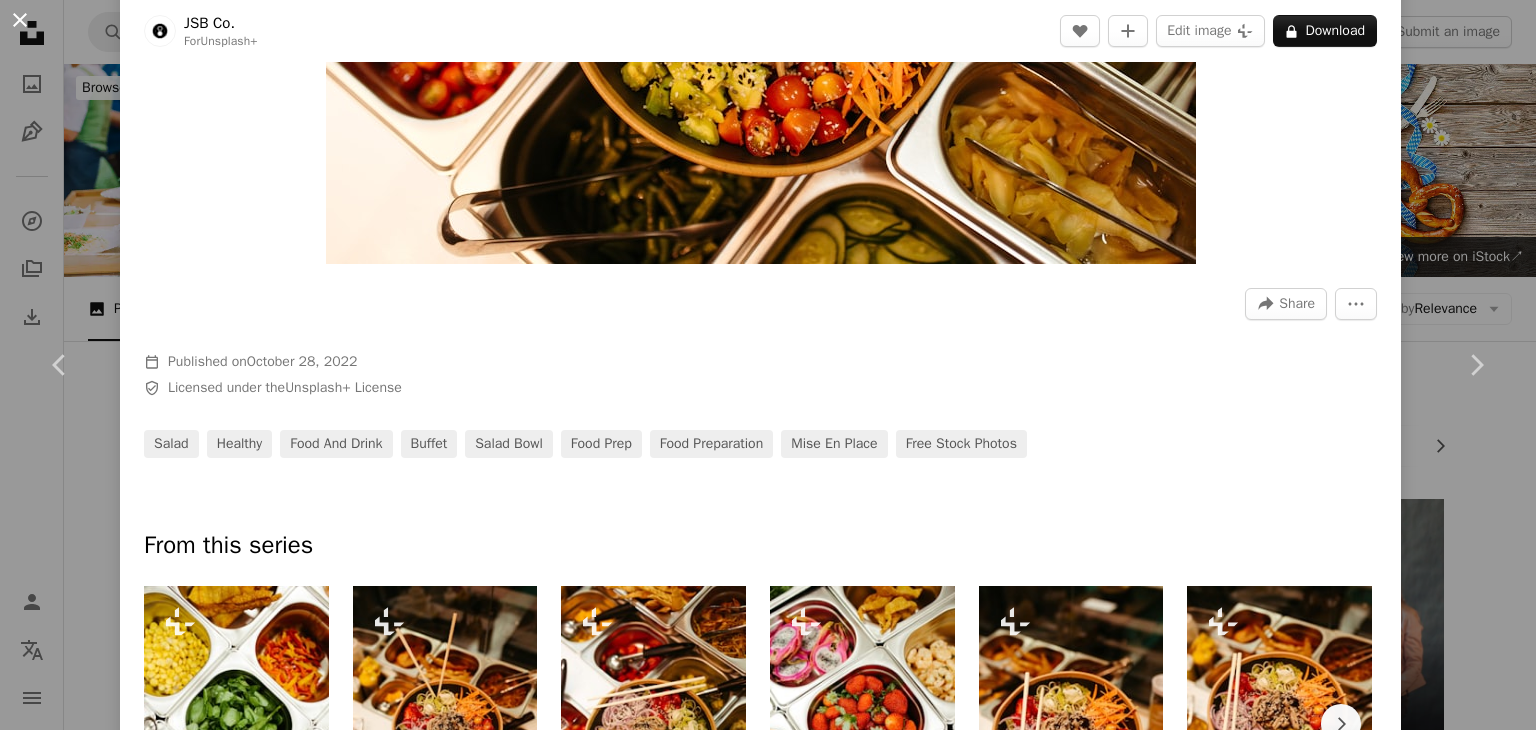 click on "An X shape" at bounding box center [20, 20] 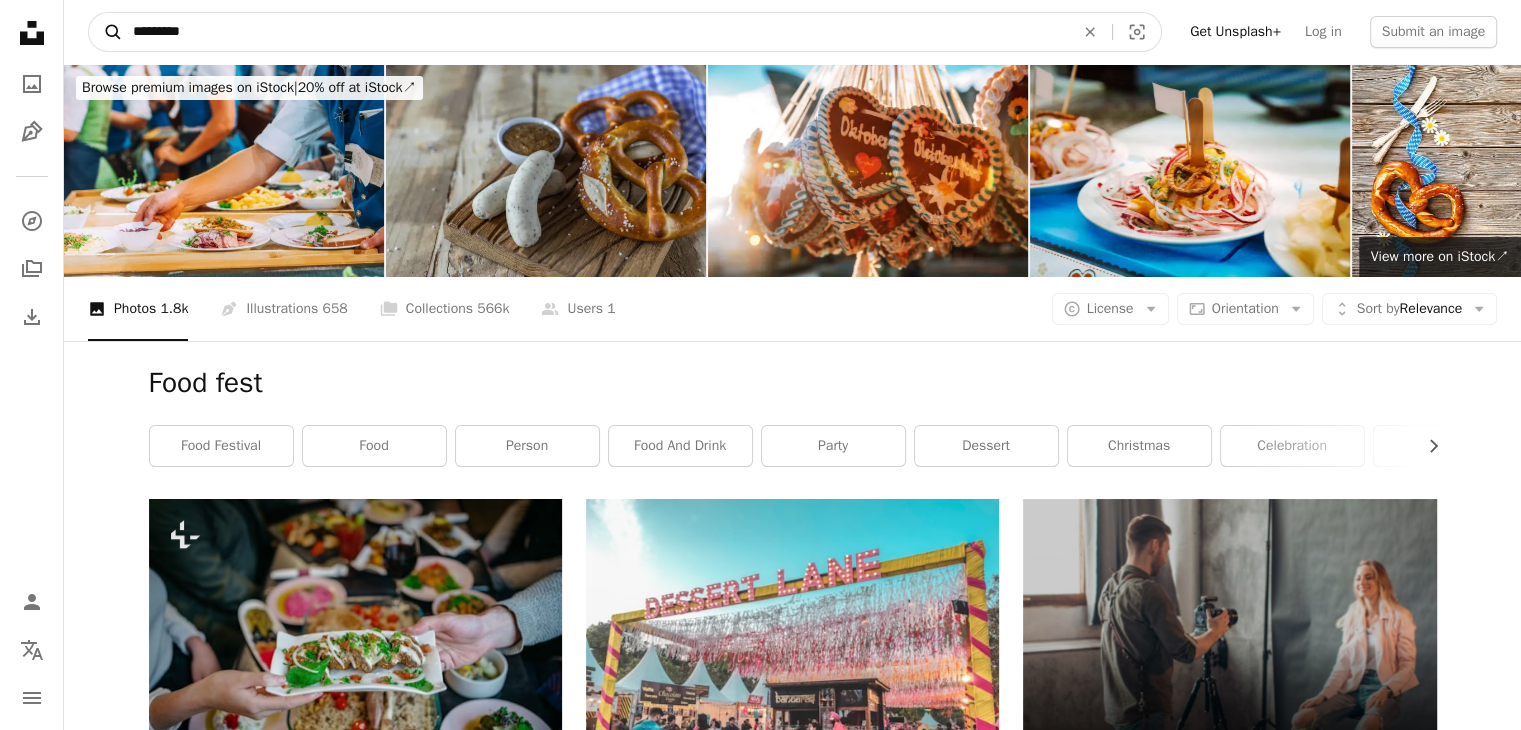 drag, startPoint x: 263, startPoint y: 26, endPoint x: 100, endPoint y: 40, distance: 163.60013 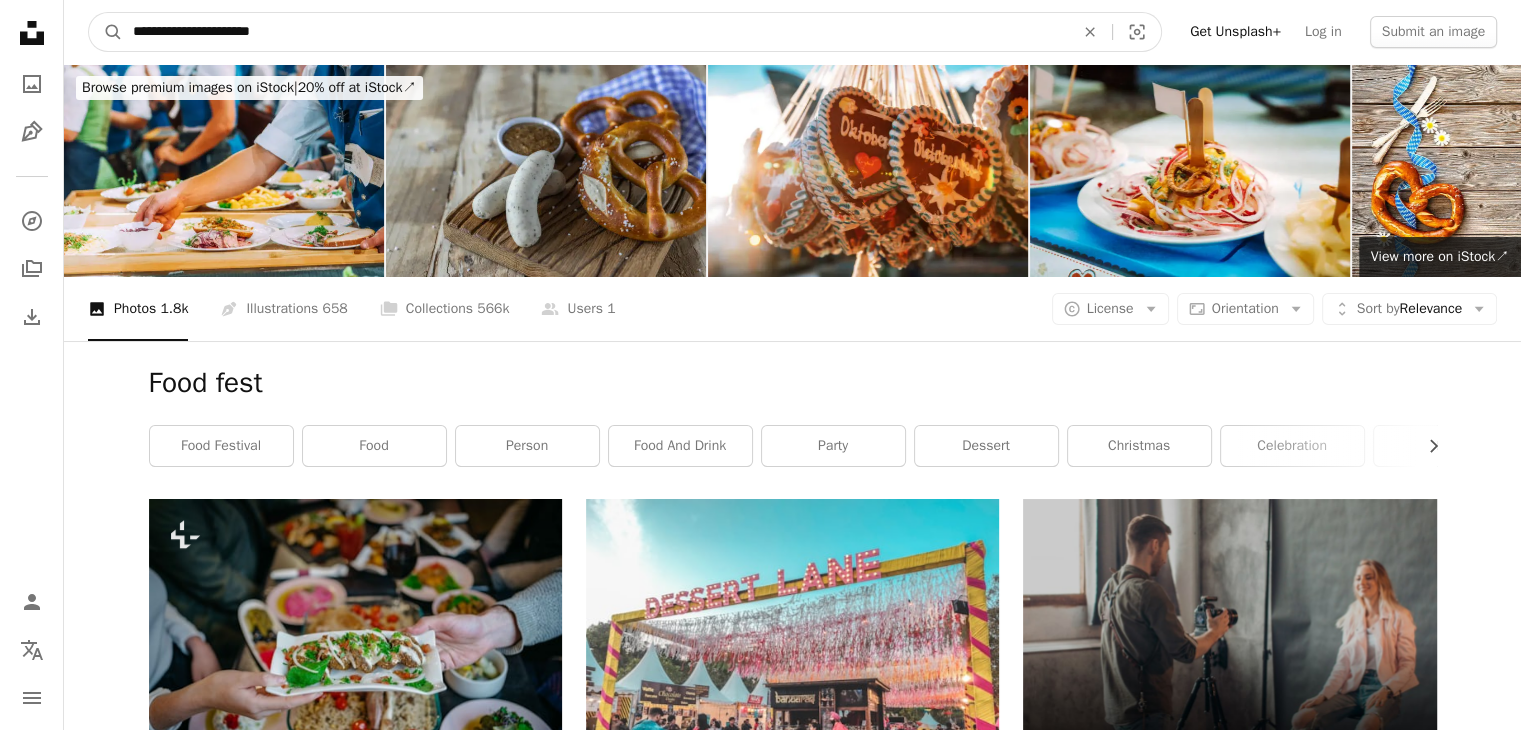 type on "**********" 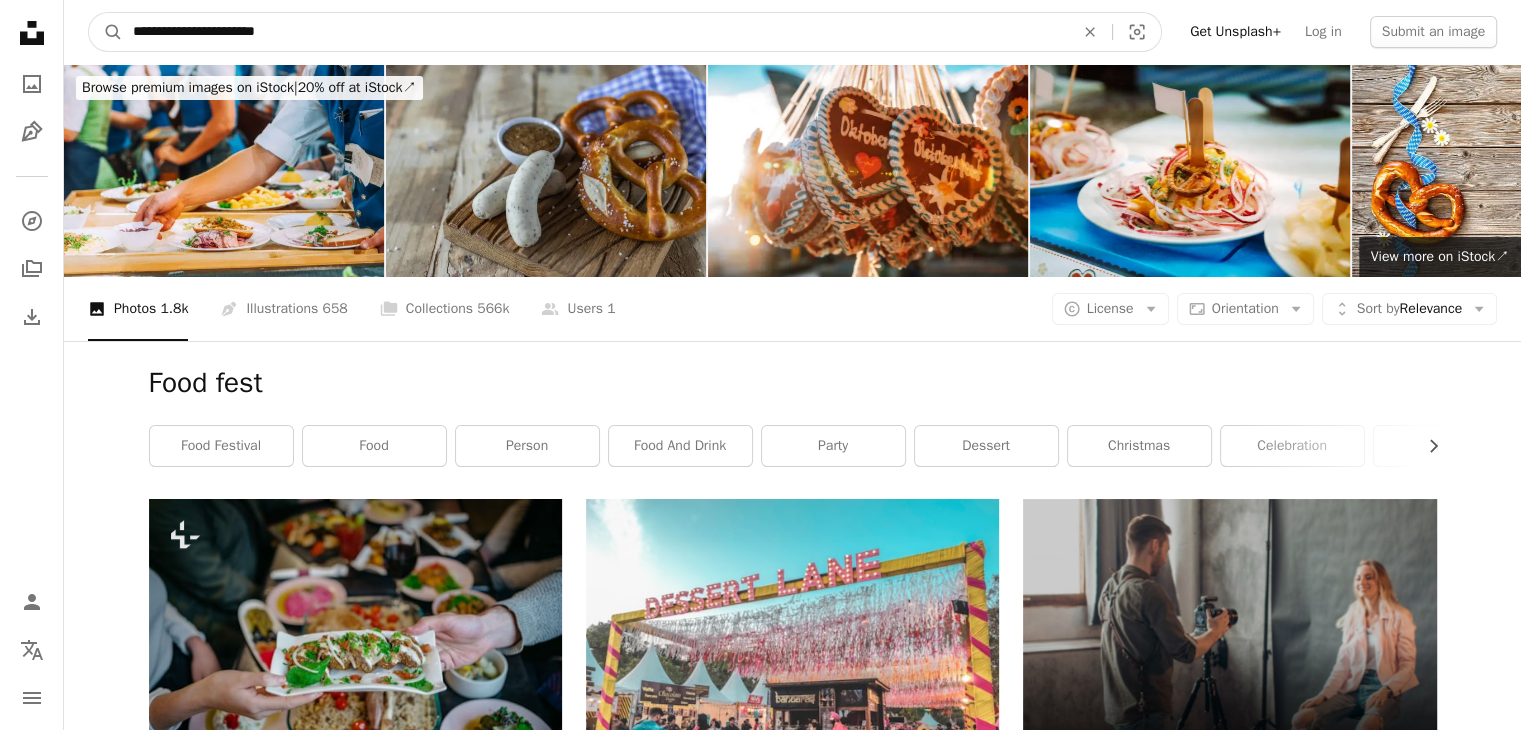 click on "A magnifying glass" at bounding box center [106, 32] 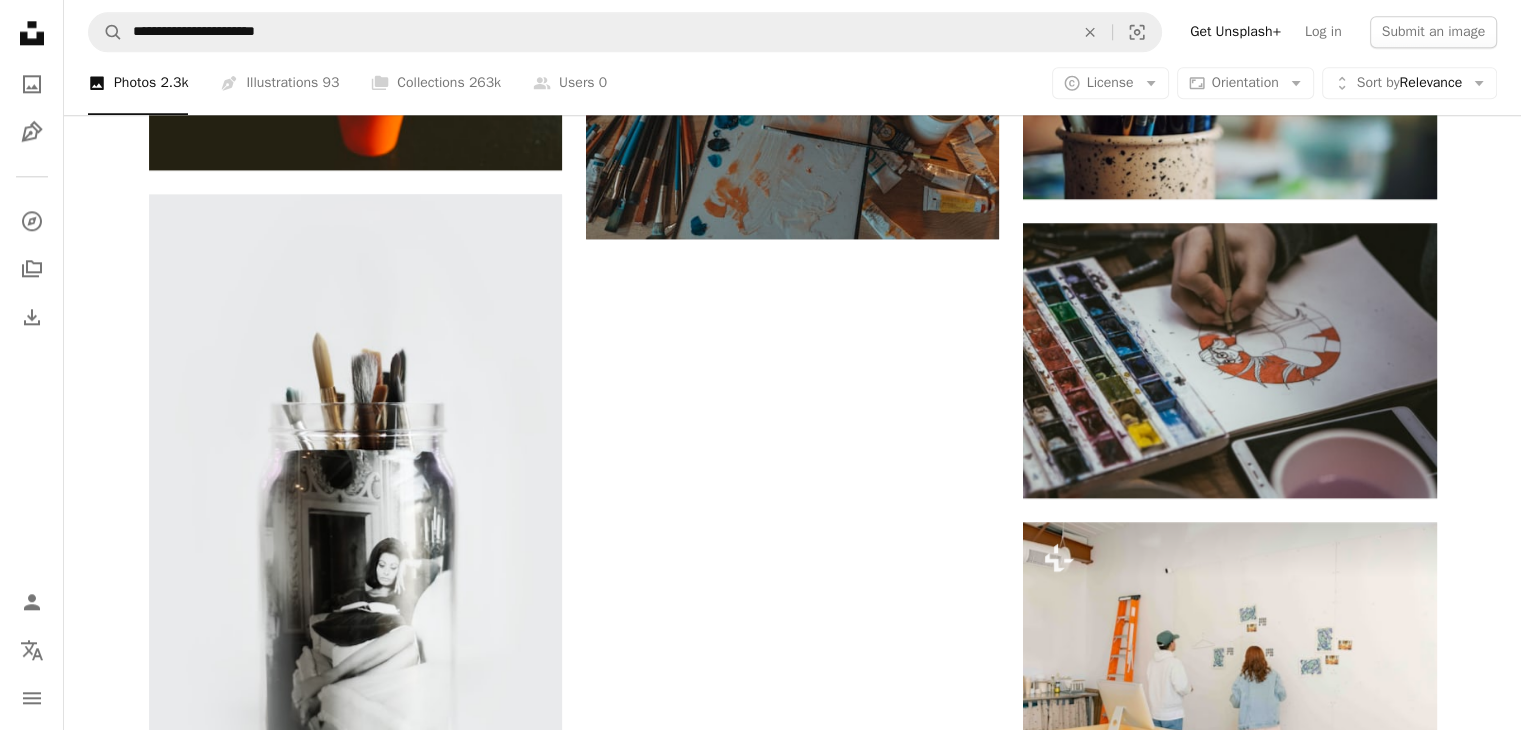 scroll, scrollTop: 2728, scrollLeft: 0, axis: vertical 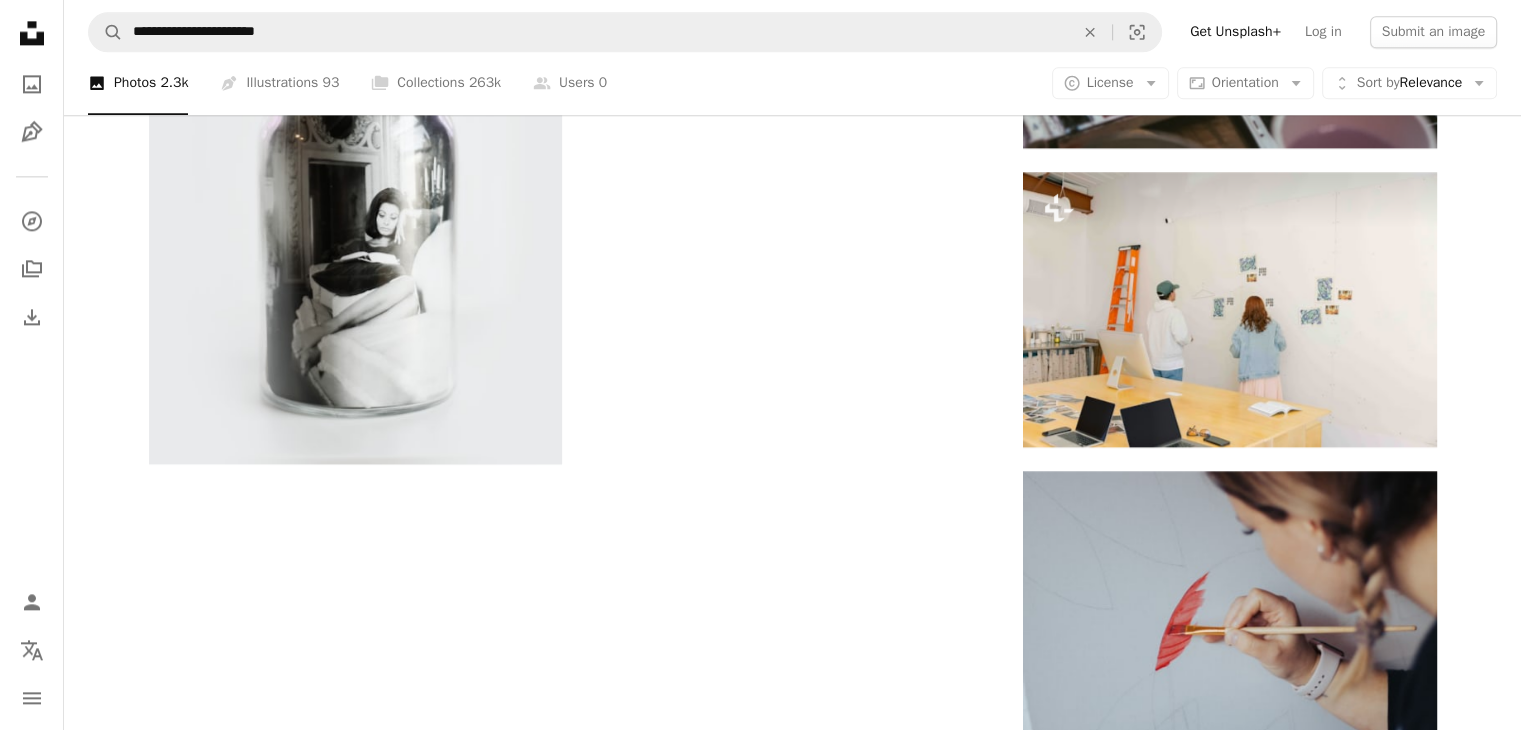click on "Load more" at bounding box center [793, 1433] 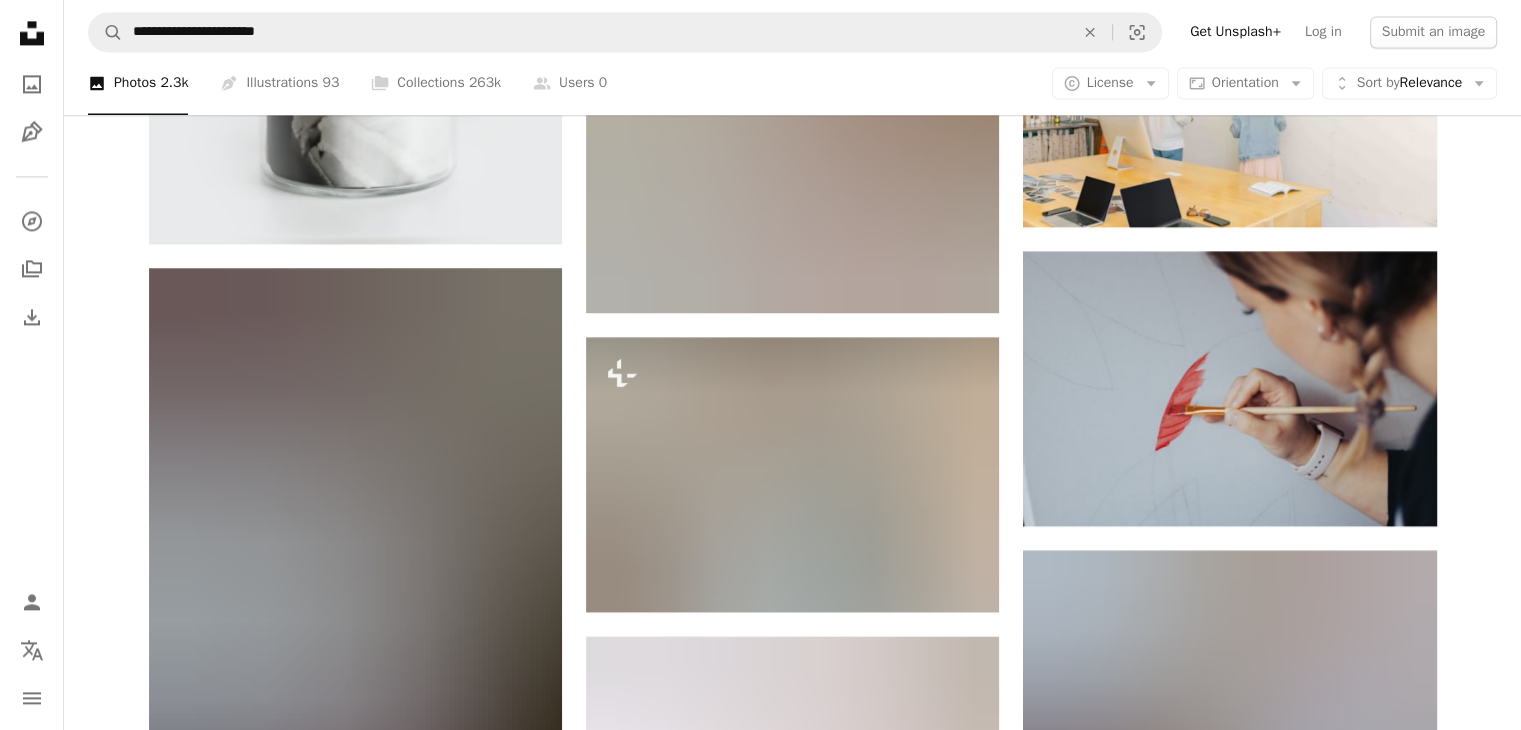 scroll, scrollTop: 2940, scrollLeft: 0, axis: vertical 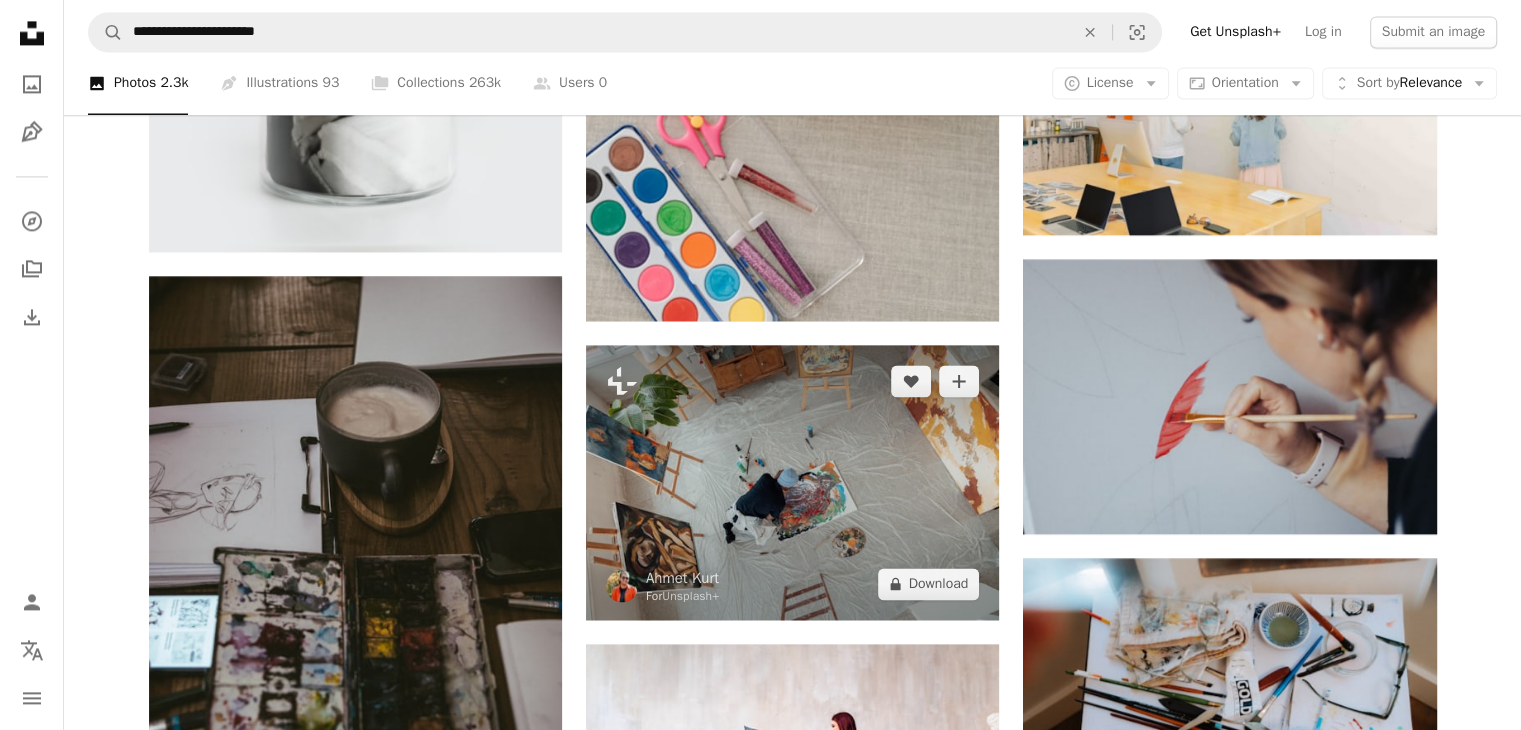 click at bounding box center [792, 482] 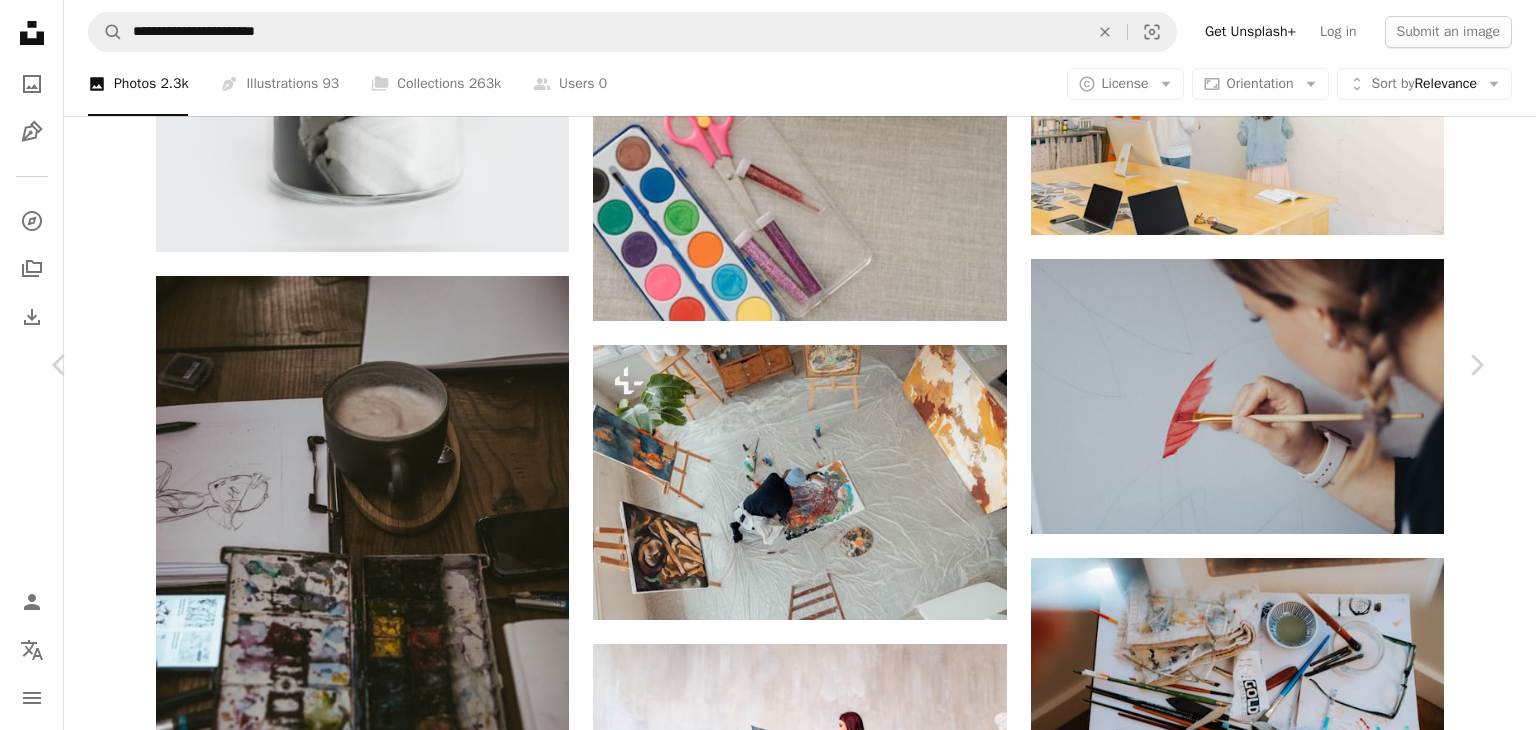 click on "A lock   Download" at bounding box center (1325, 6691) 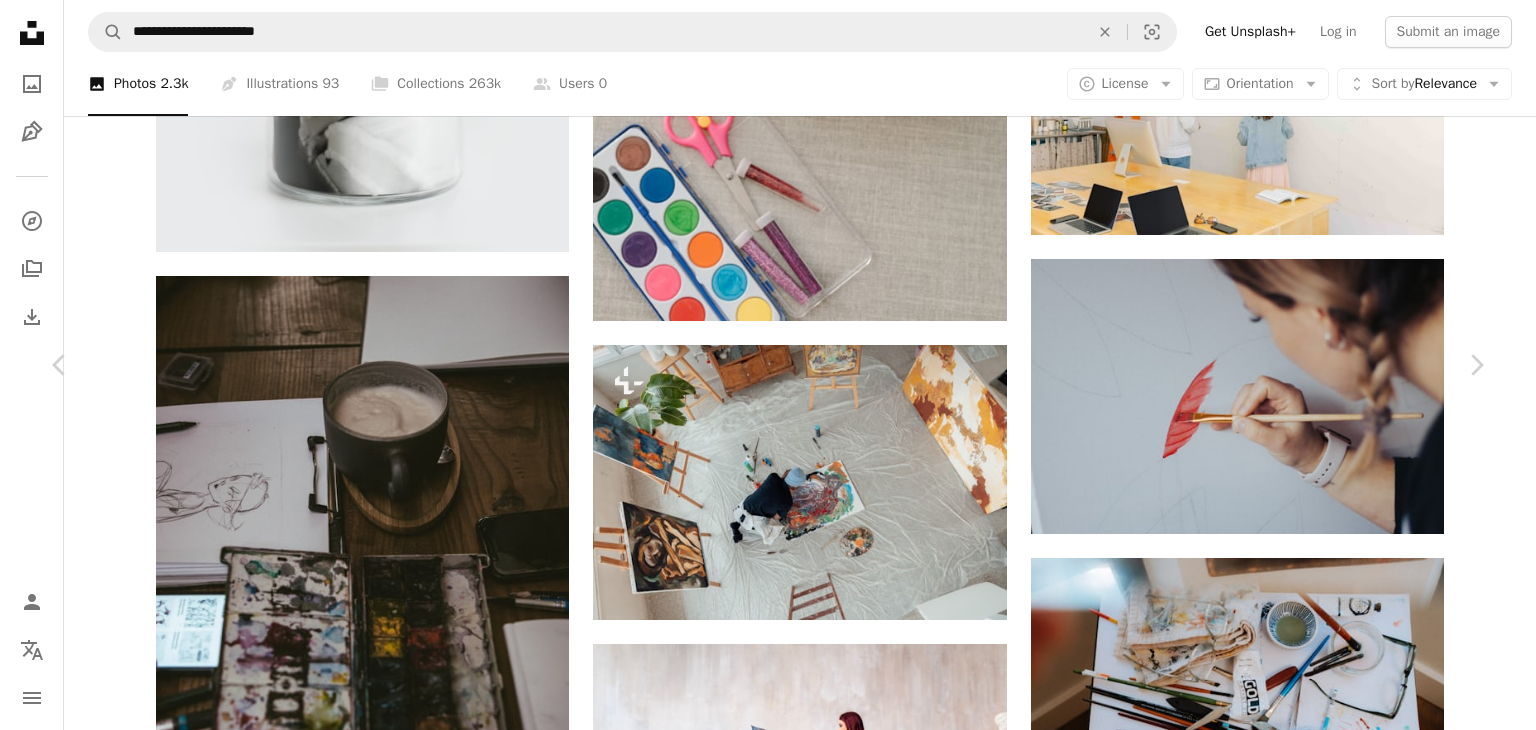 click on "An X shape Premium, ready to use images. Get unlimited access. A plus sign Members-only content added monthly A plus sign Unlimited royalty-free downloads A plus sign Illustrations  New A plus sign Enhanced legal protections yearly 66%  off monthly $12   $4 USD per month * Get  Unsplash+ * When paid annually, billed upfront  $48 Taxes where applicable. Renews automatically. Cancel anytime." at bounding box center [768, 7009] 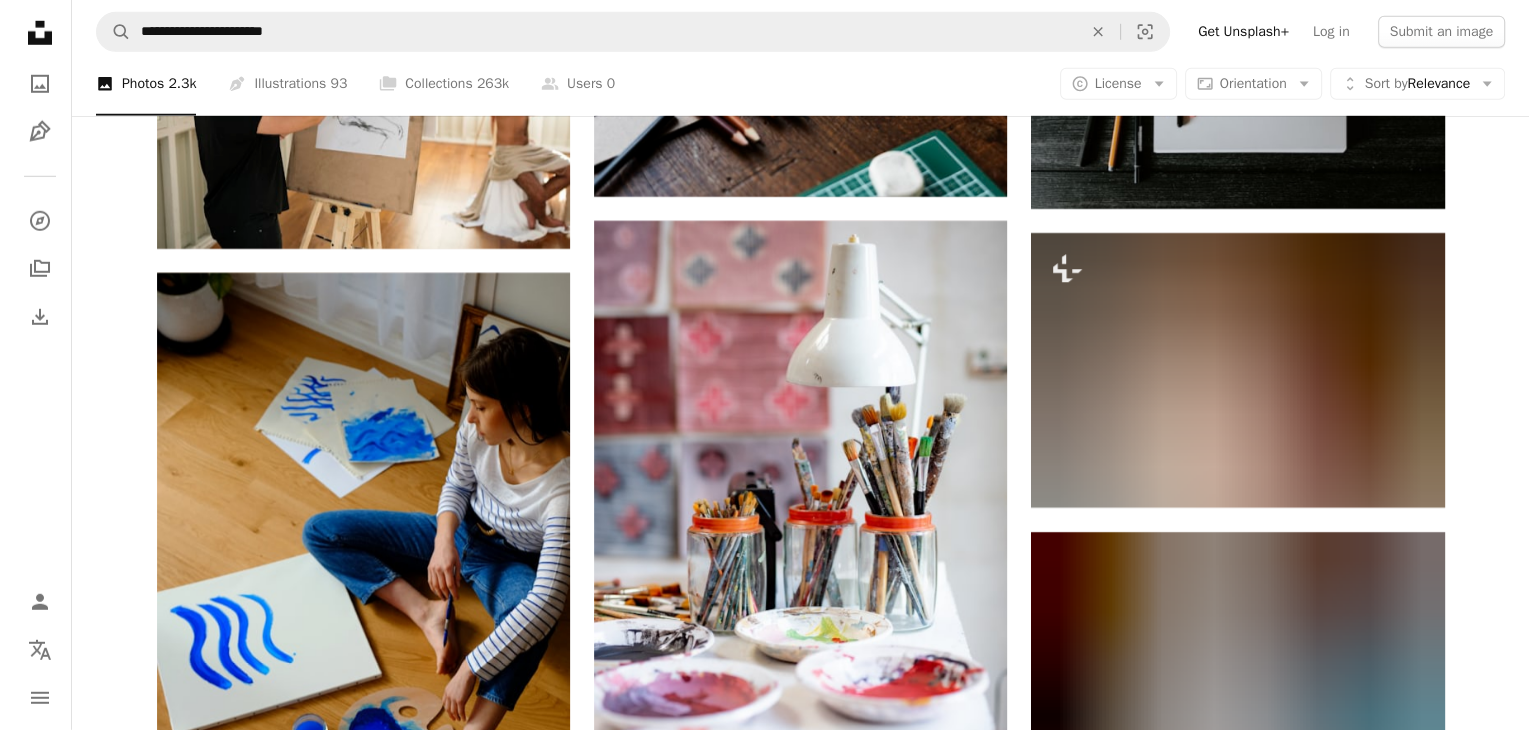 scroll, scrollTop: 21161, scrollLeft: 0, axis: vertical 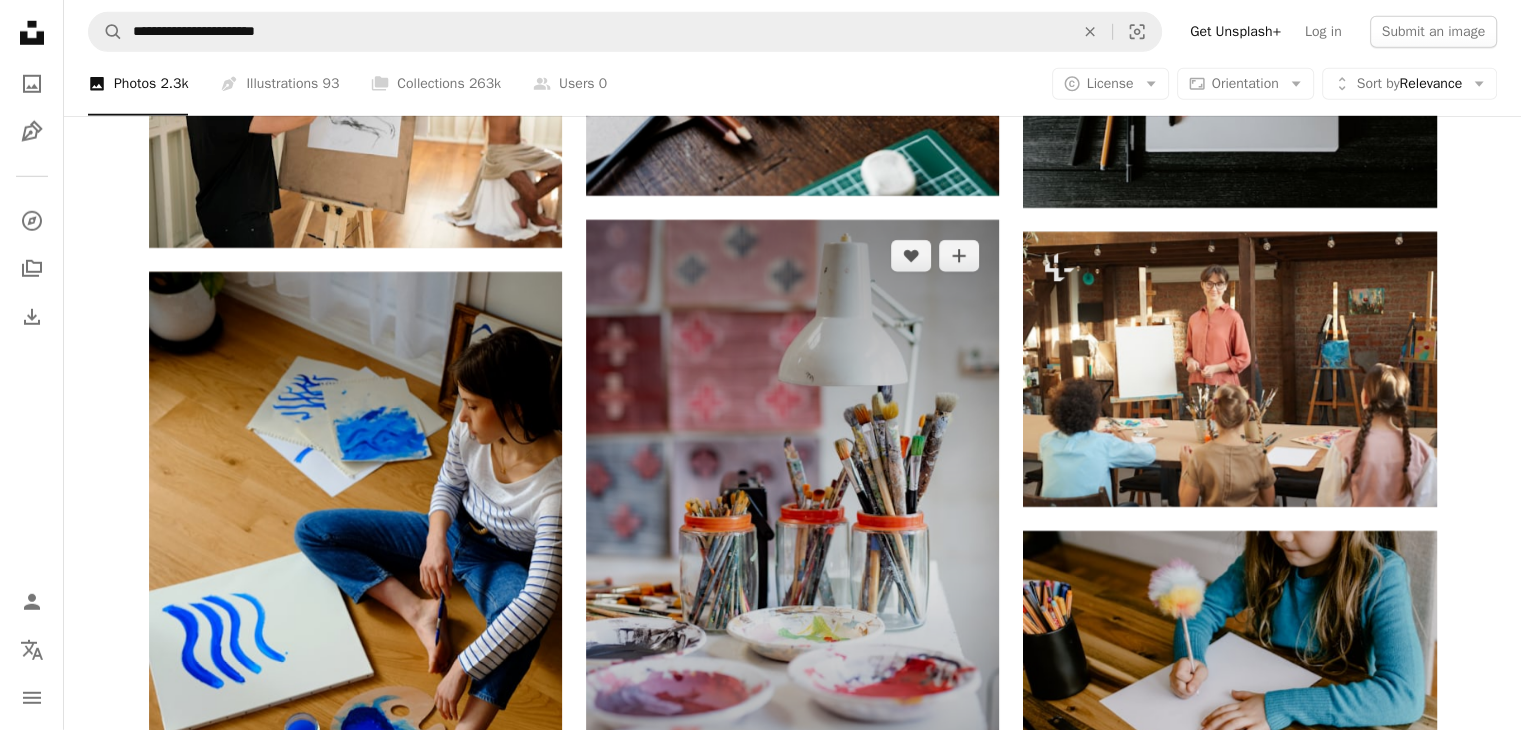 click at bounding box center [792, 529] 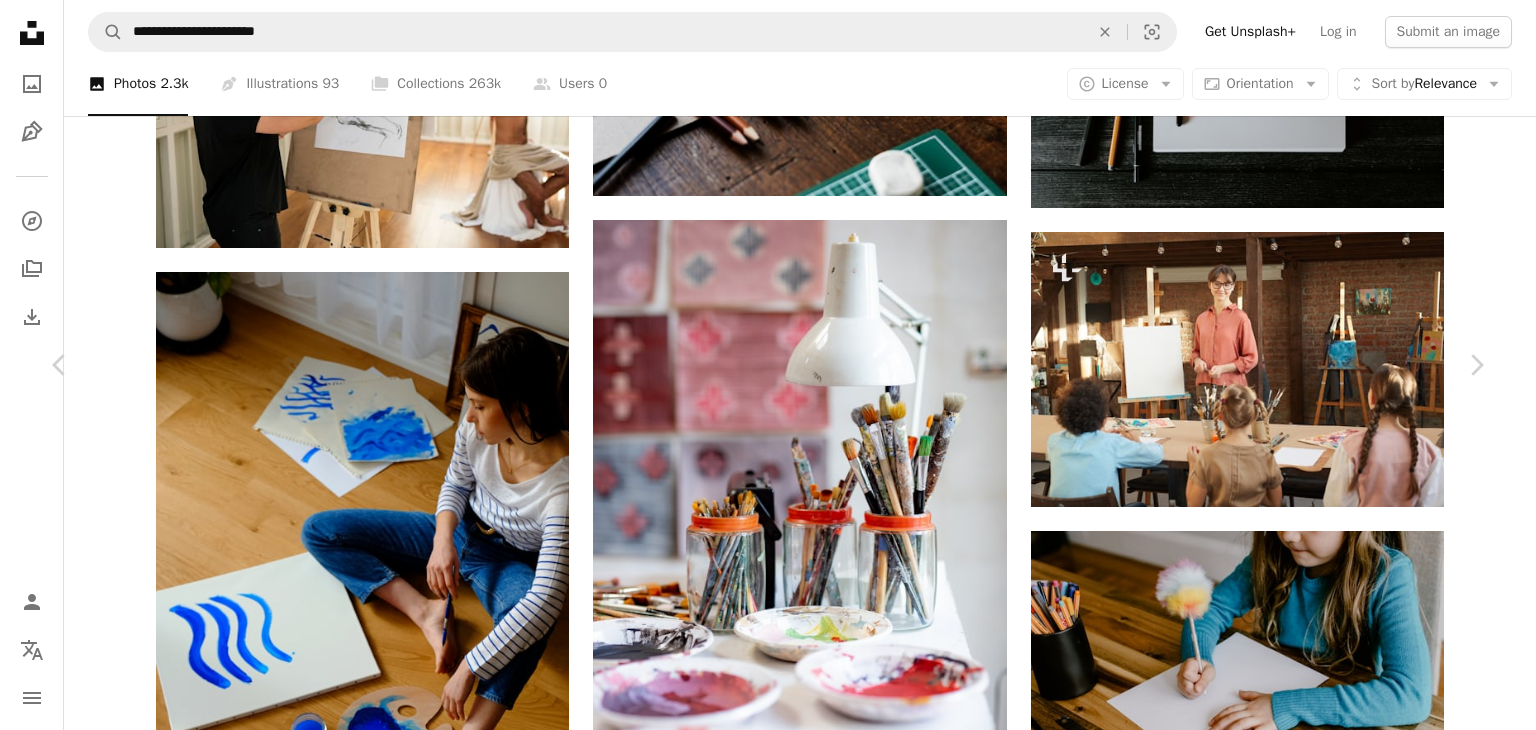 click on "Download free" at bounding box center [1287, 4255] 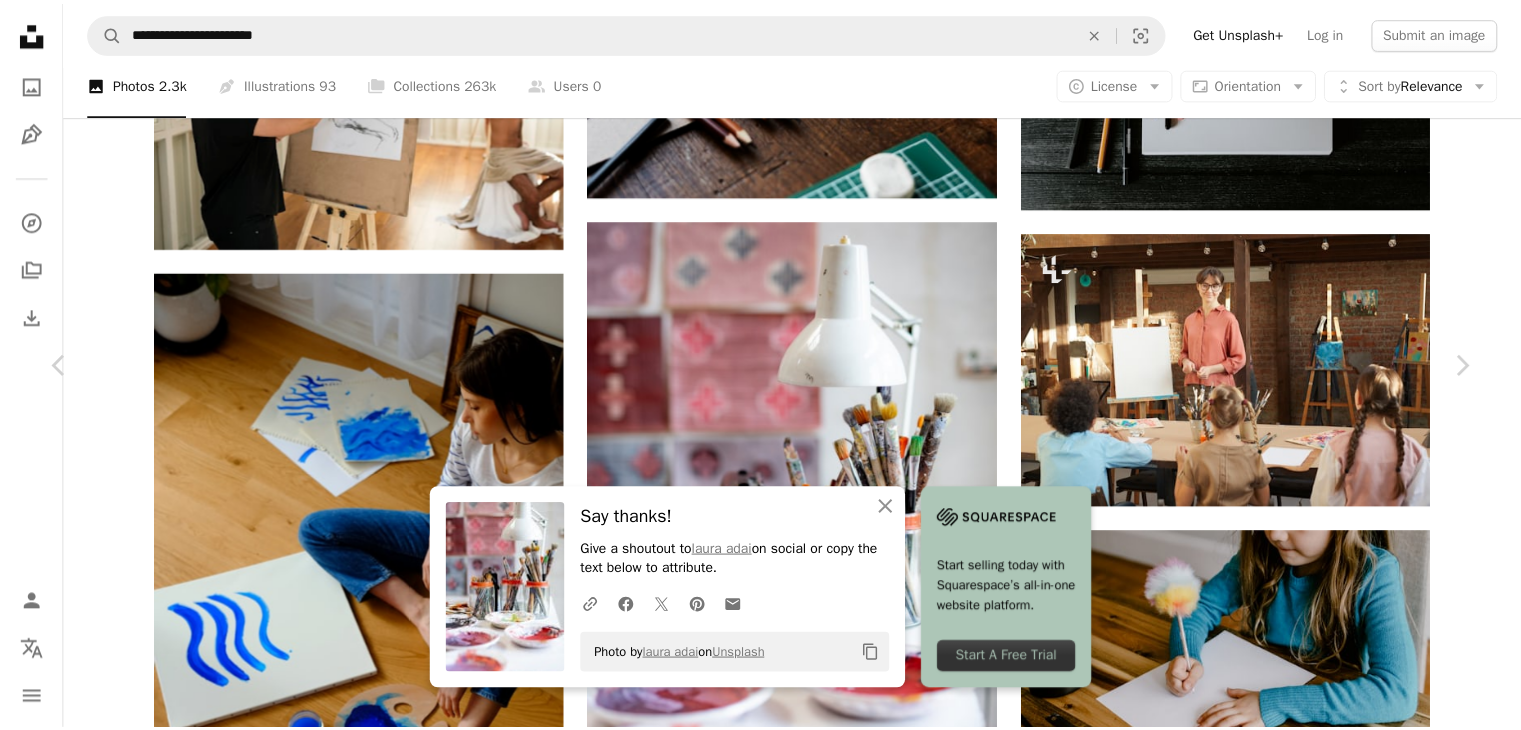 scroll, scrollTop: 5946, scrollLeft: 0, axis: vertical 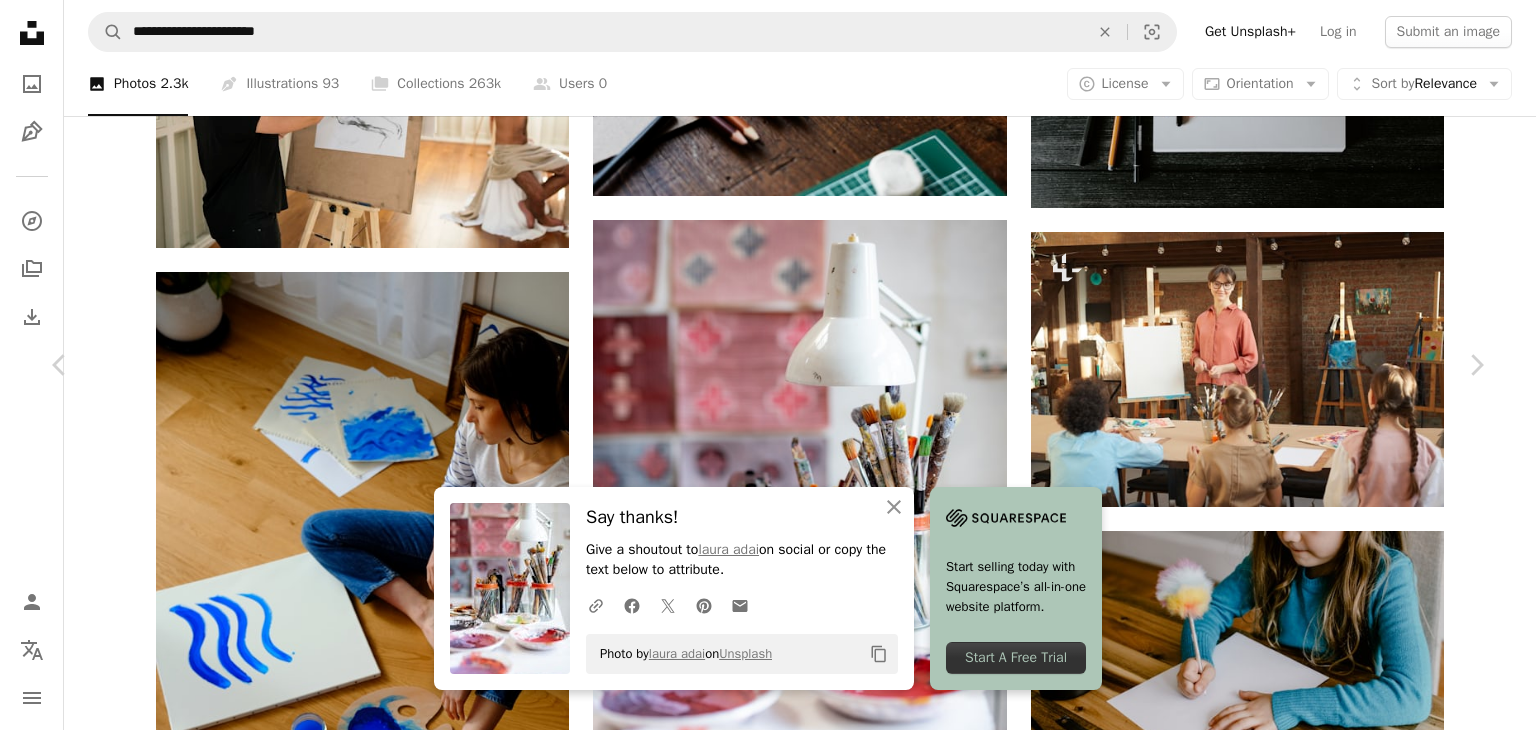 click on "An X shape" at bounding box center (20, 20) 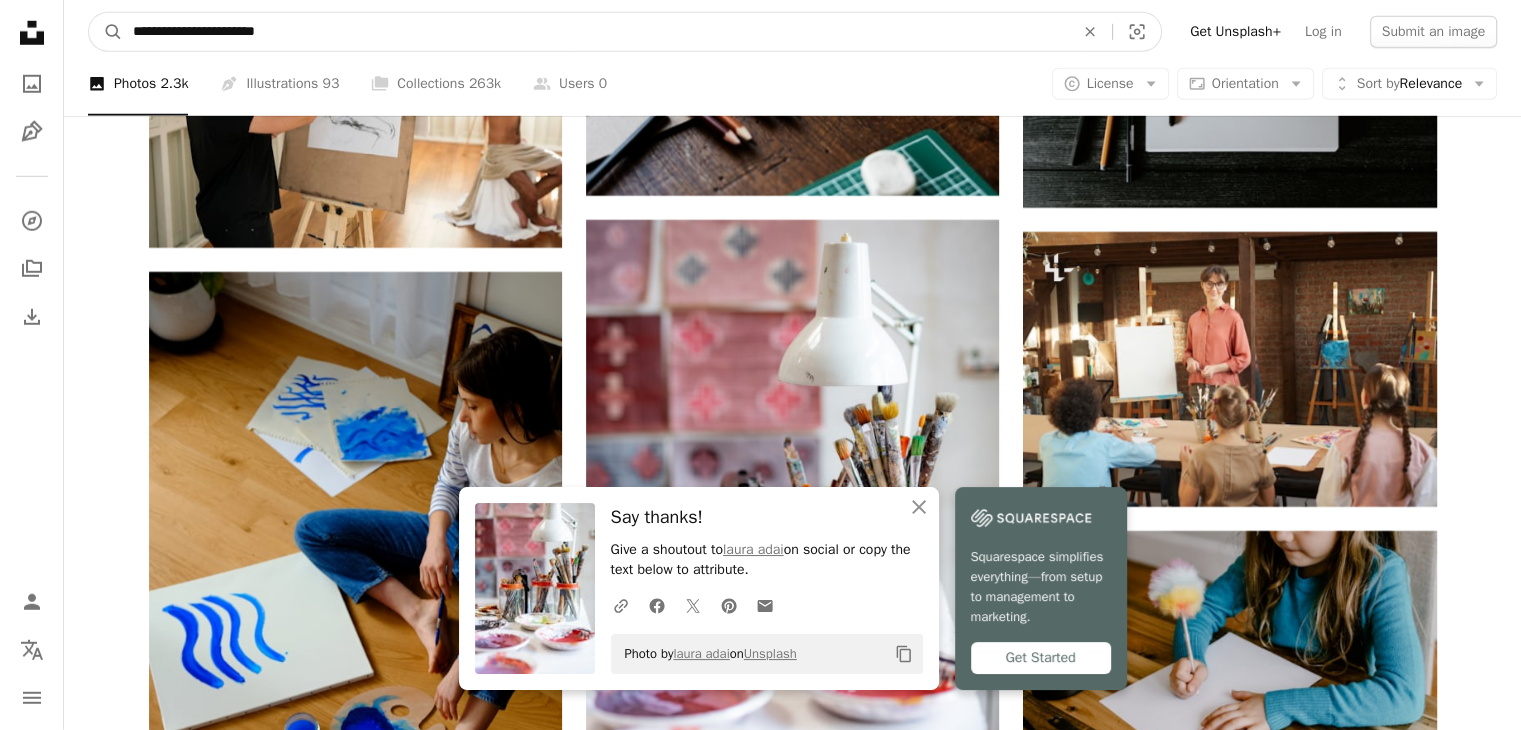 click on "**********" at bounding box center (595, 32) 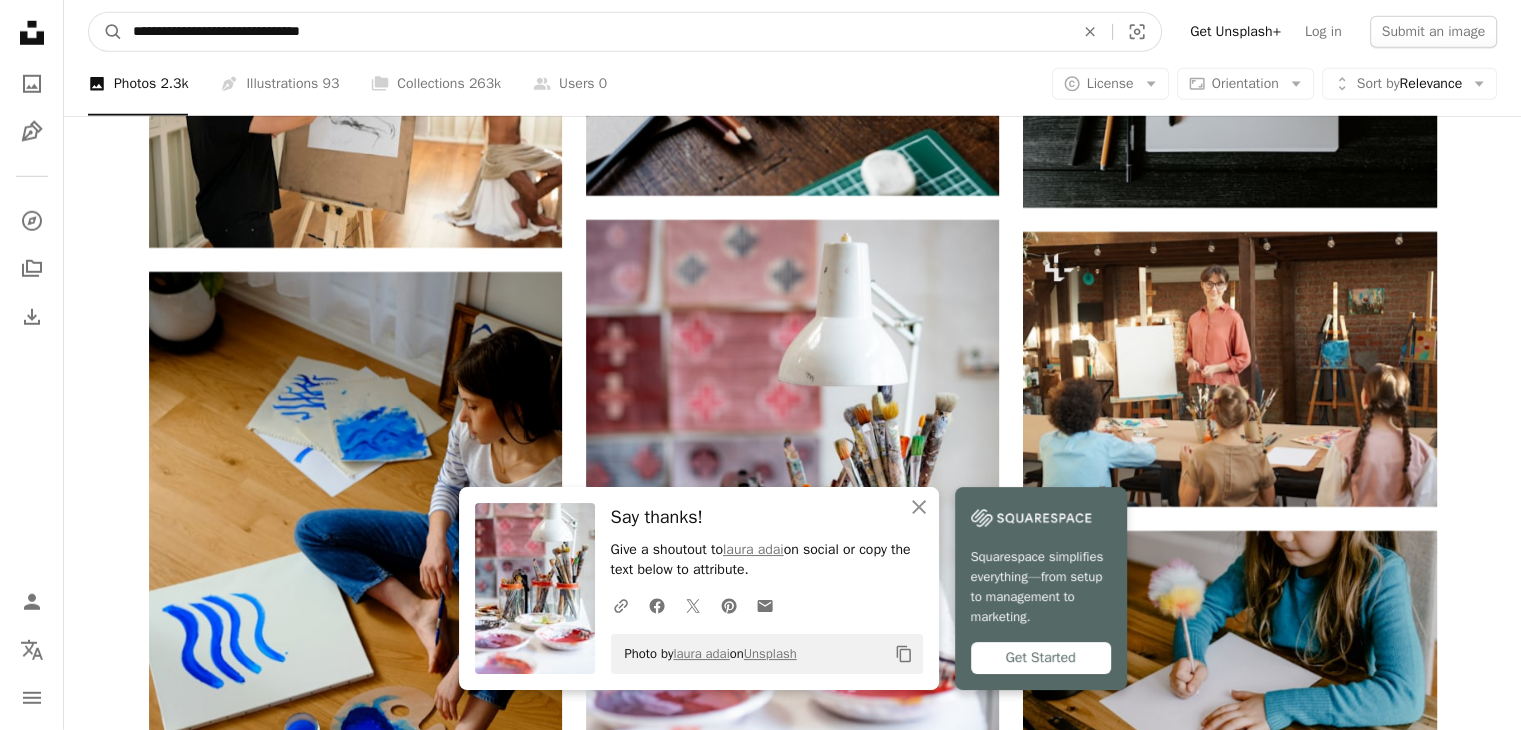 type on "**********" 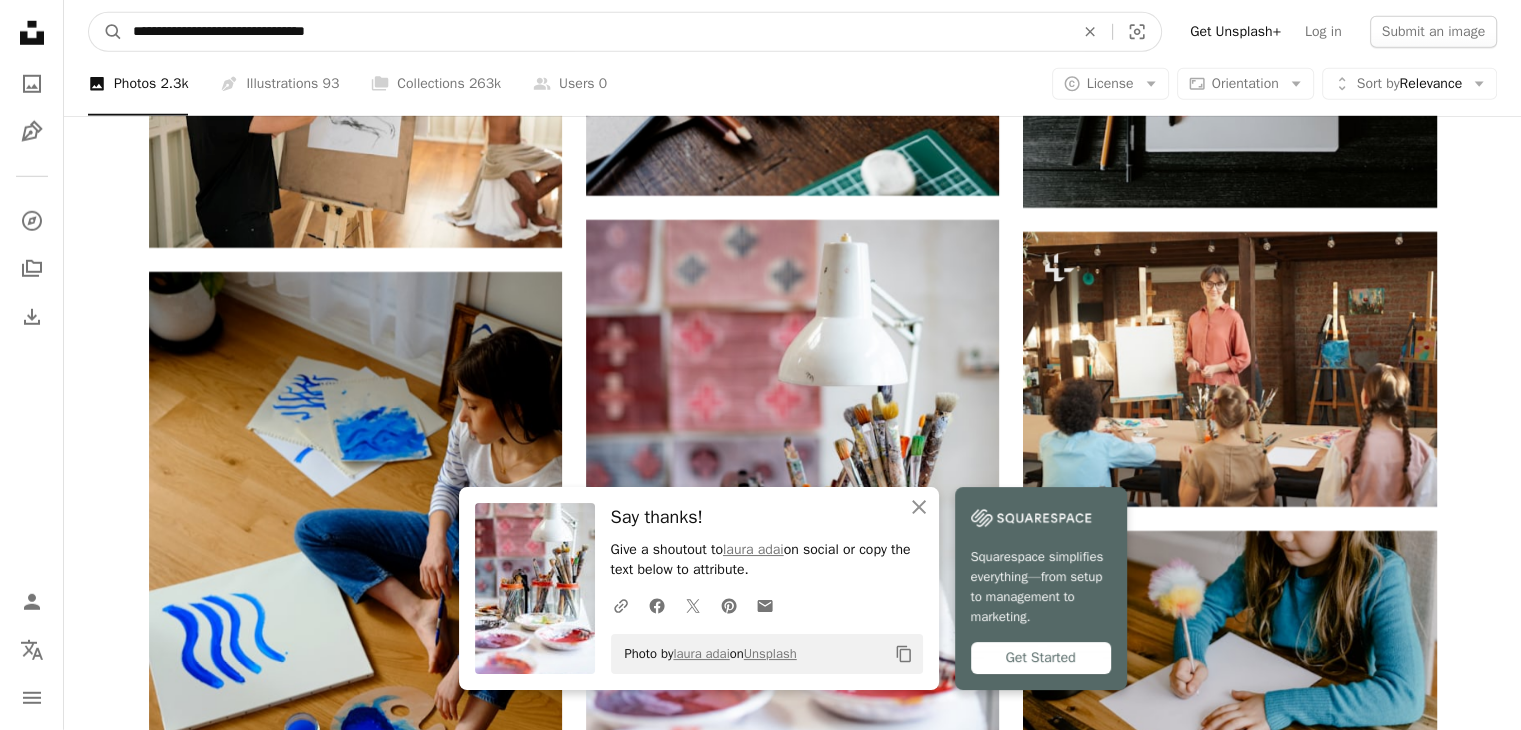 click on "A magnifying glass" at bounding box center (106, 32) 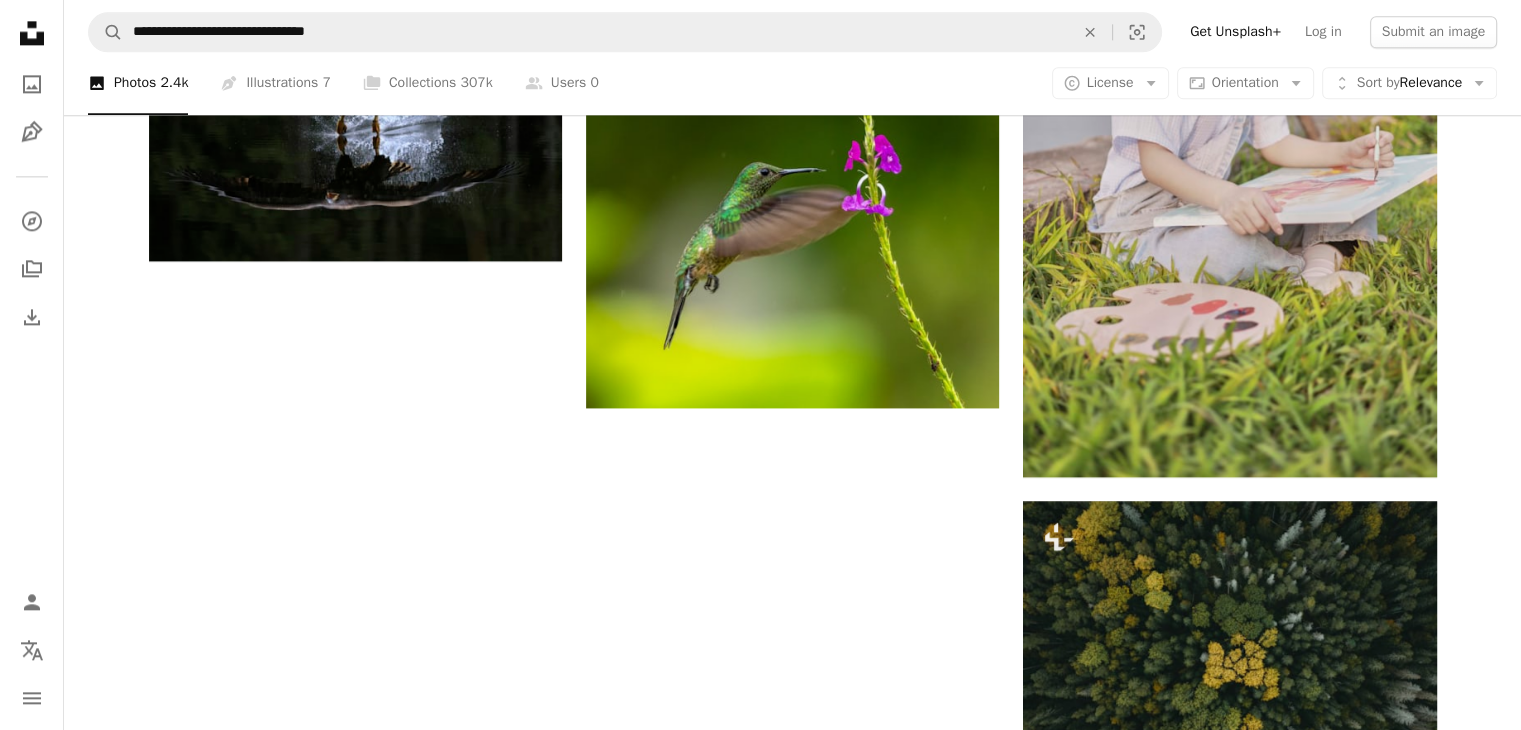 scroll, scrollTop: 2752, scrollLeft: 0, axis: vertical 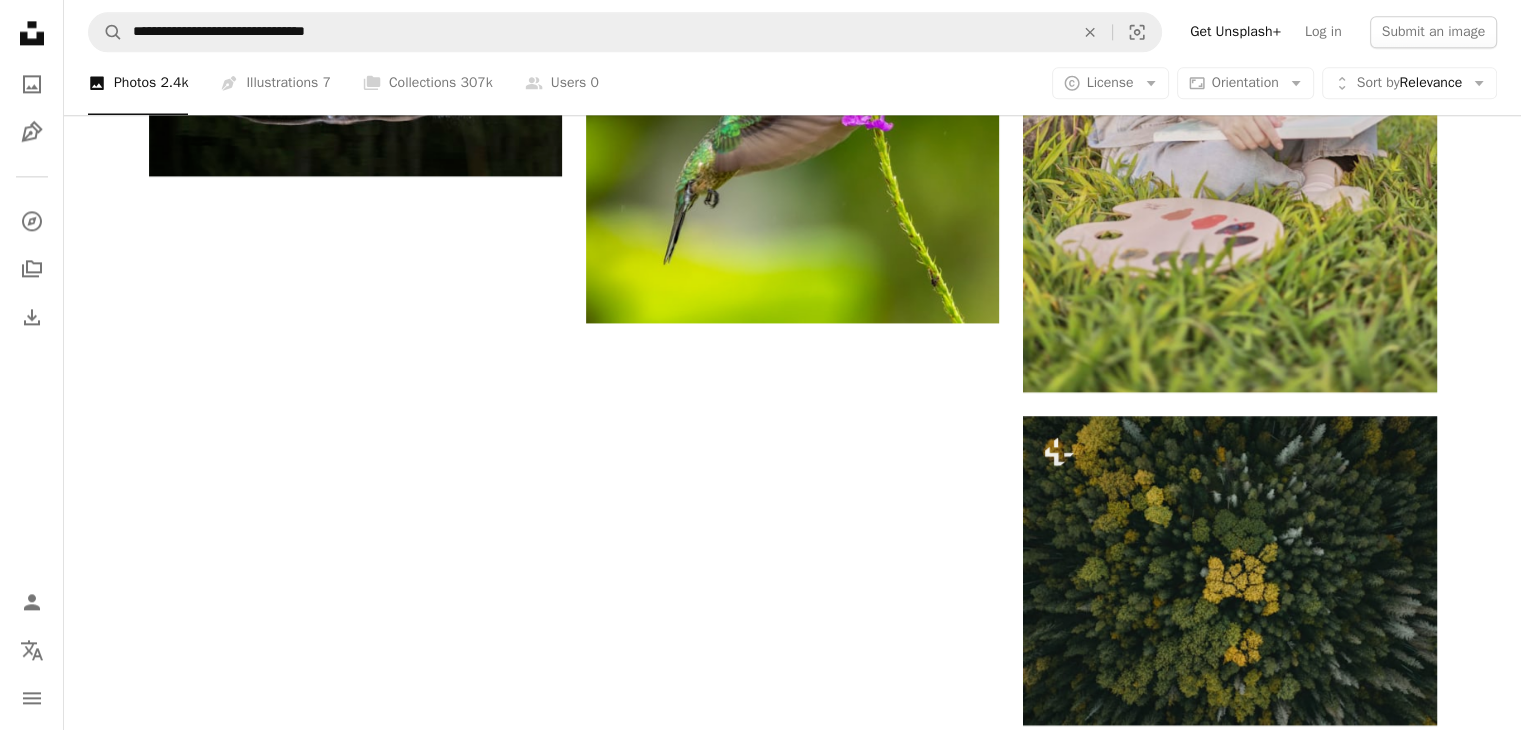 click on "Load more" at bounding box center [793, 1711] 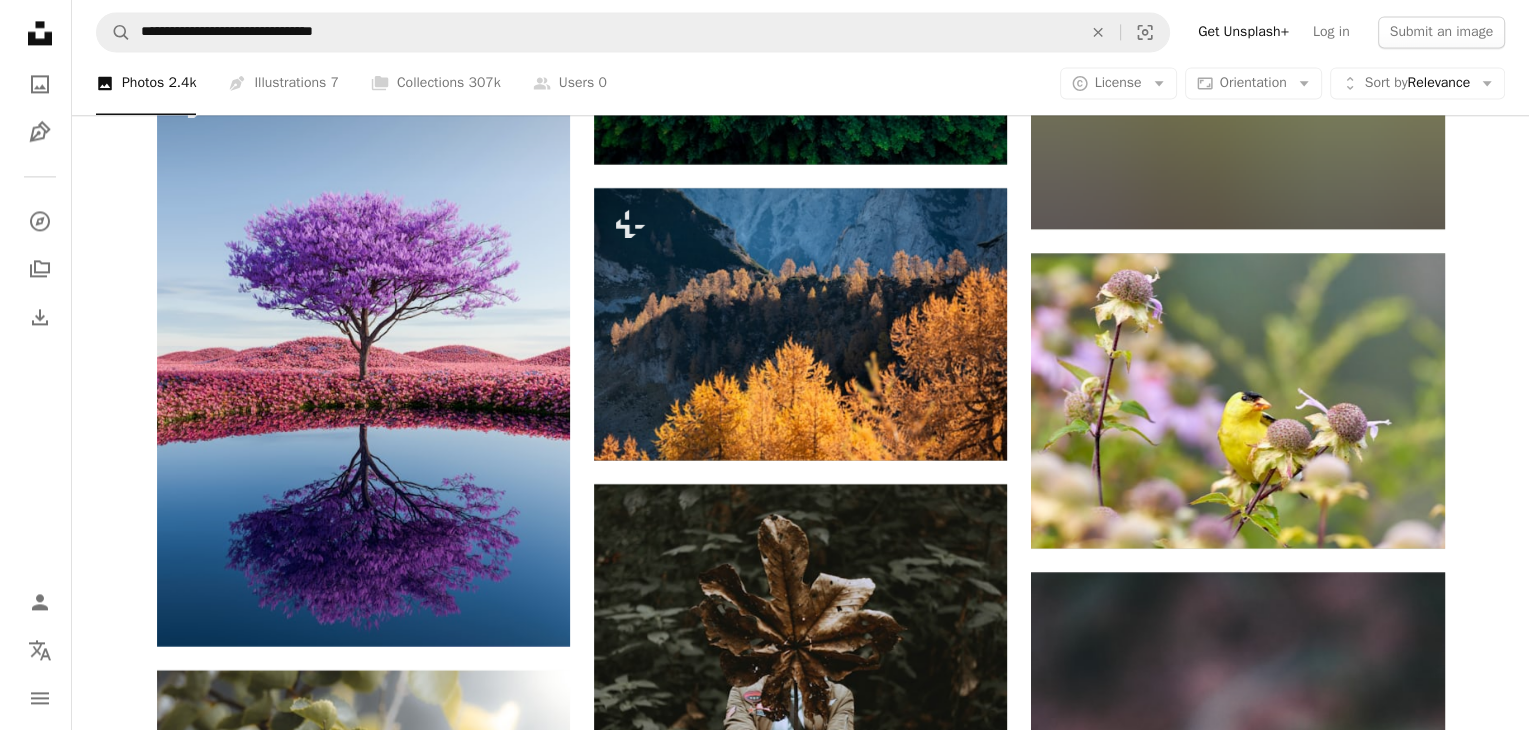 scroll, scrollTop: 10680, scrollLeft: 0, axis: vertical 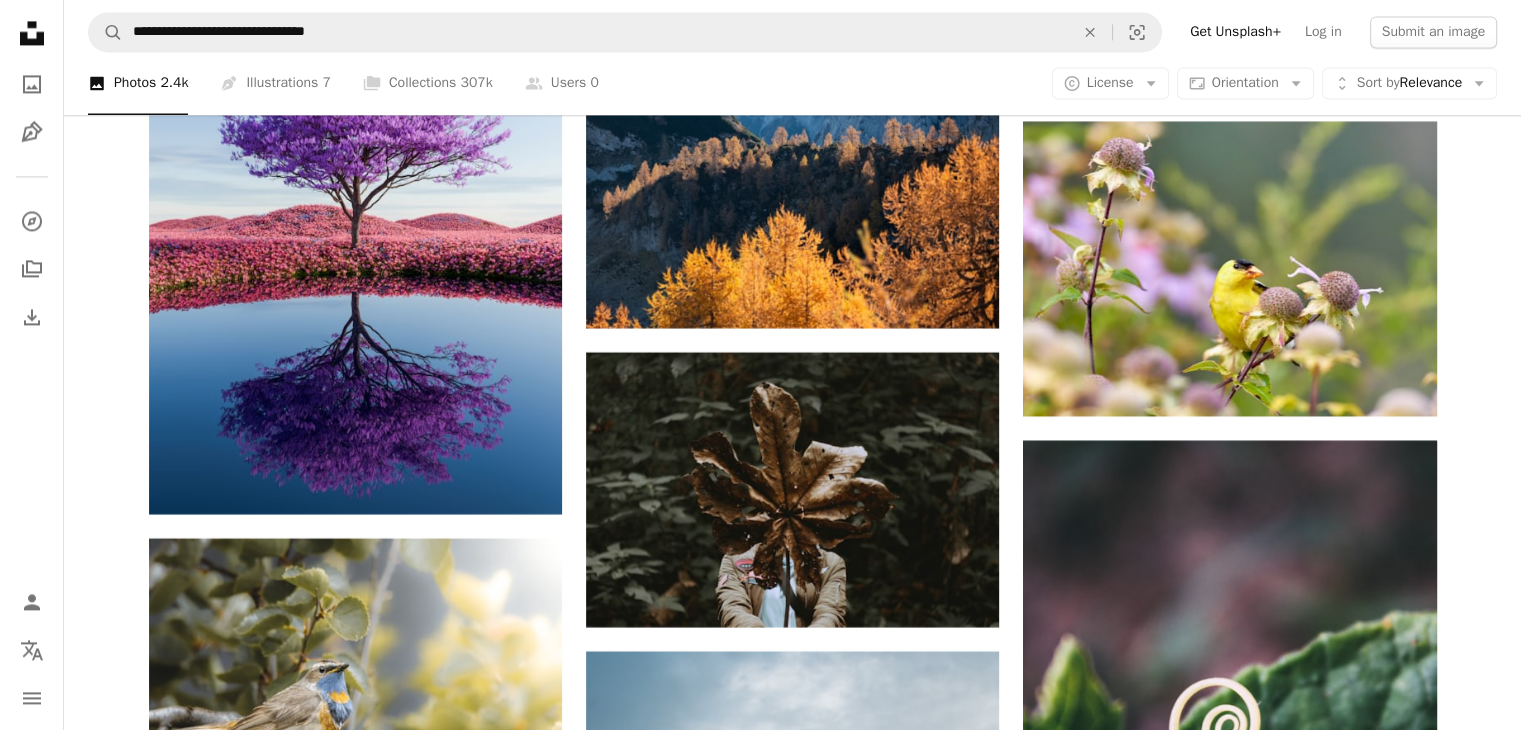 click at bounding box center [1229, 1647] 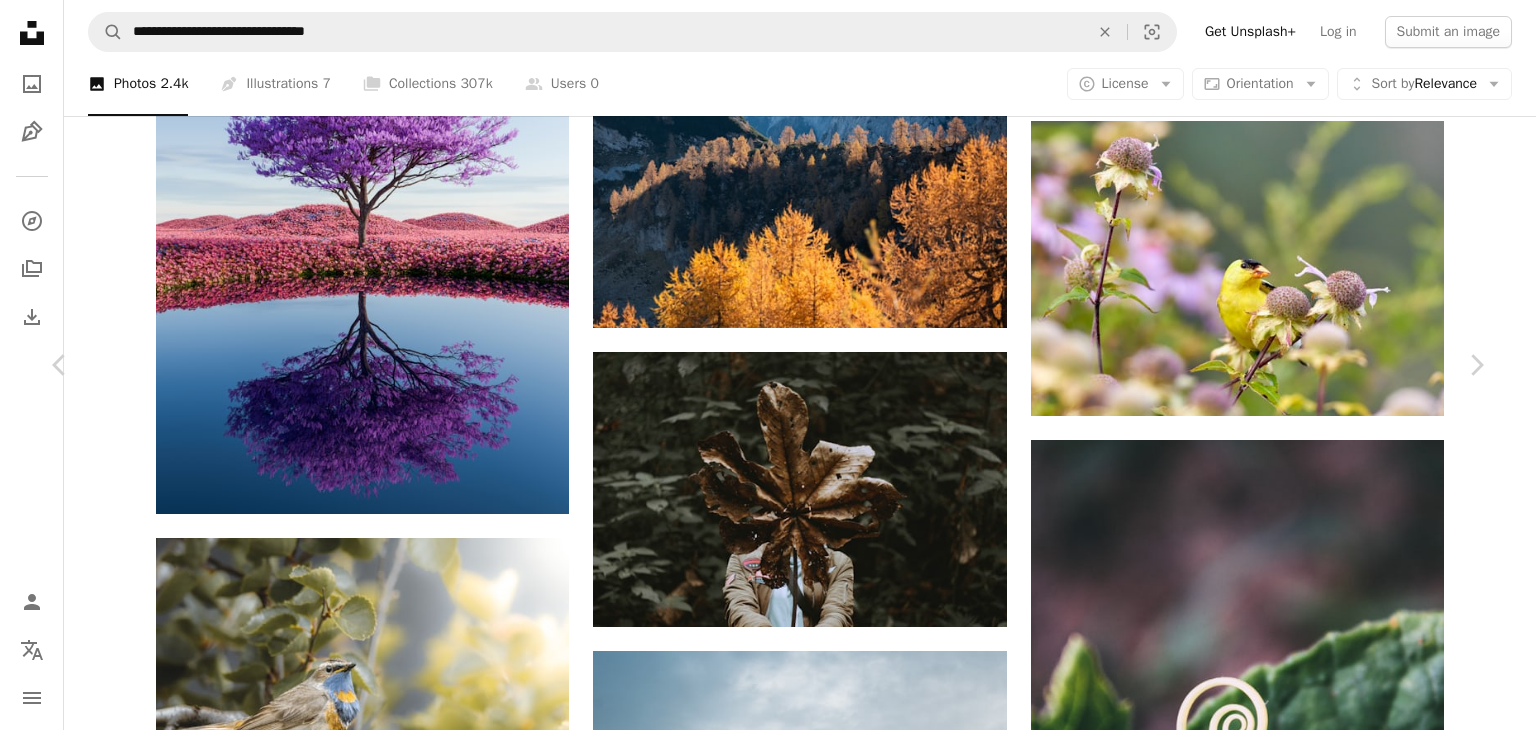 scroll, scrollTop: 2564, scrollLeft: 0, axis: vertical 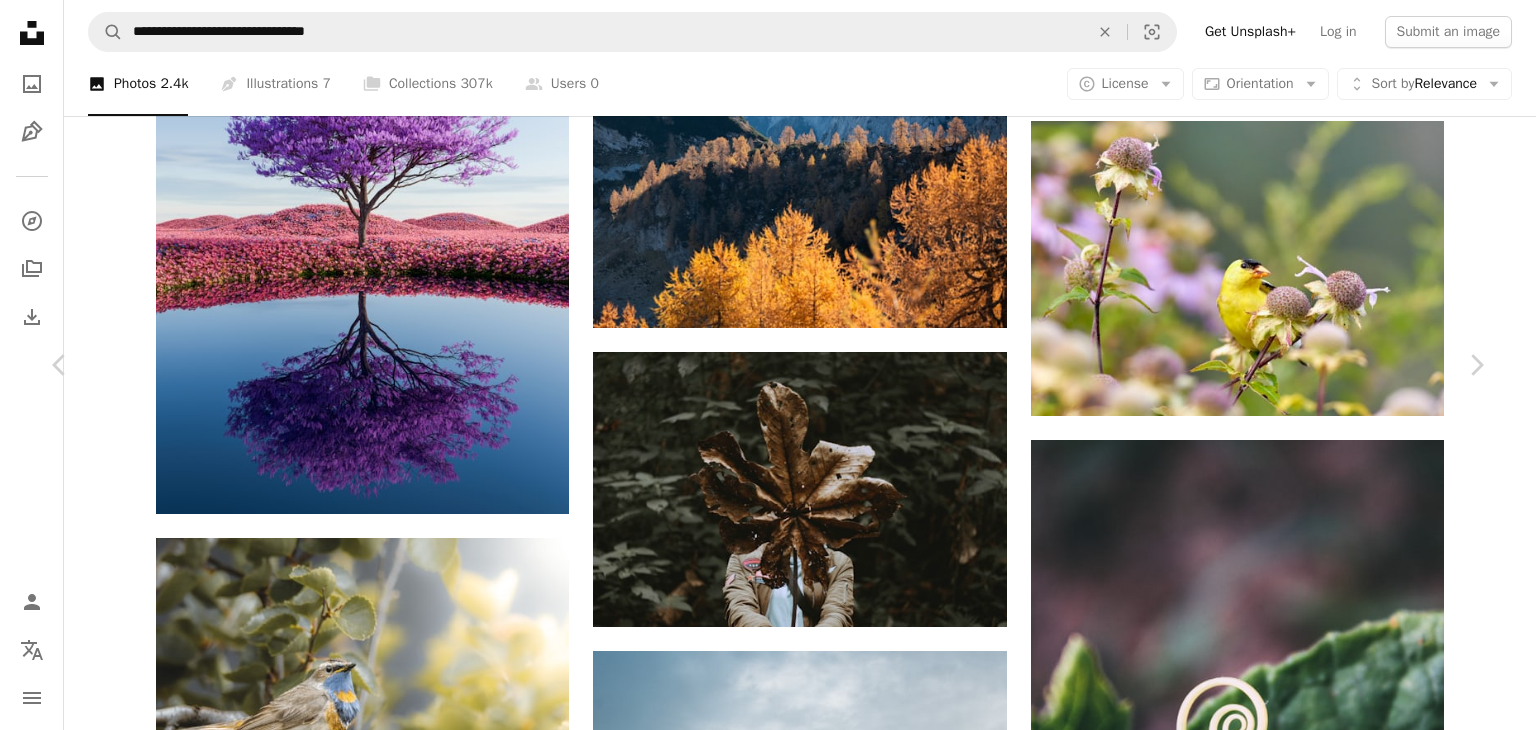 click at bounding box center (341, 11680) 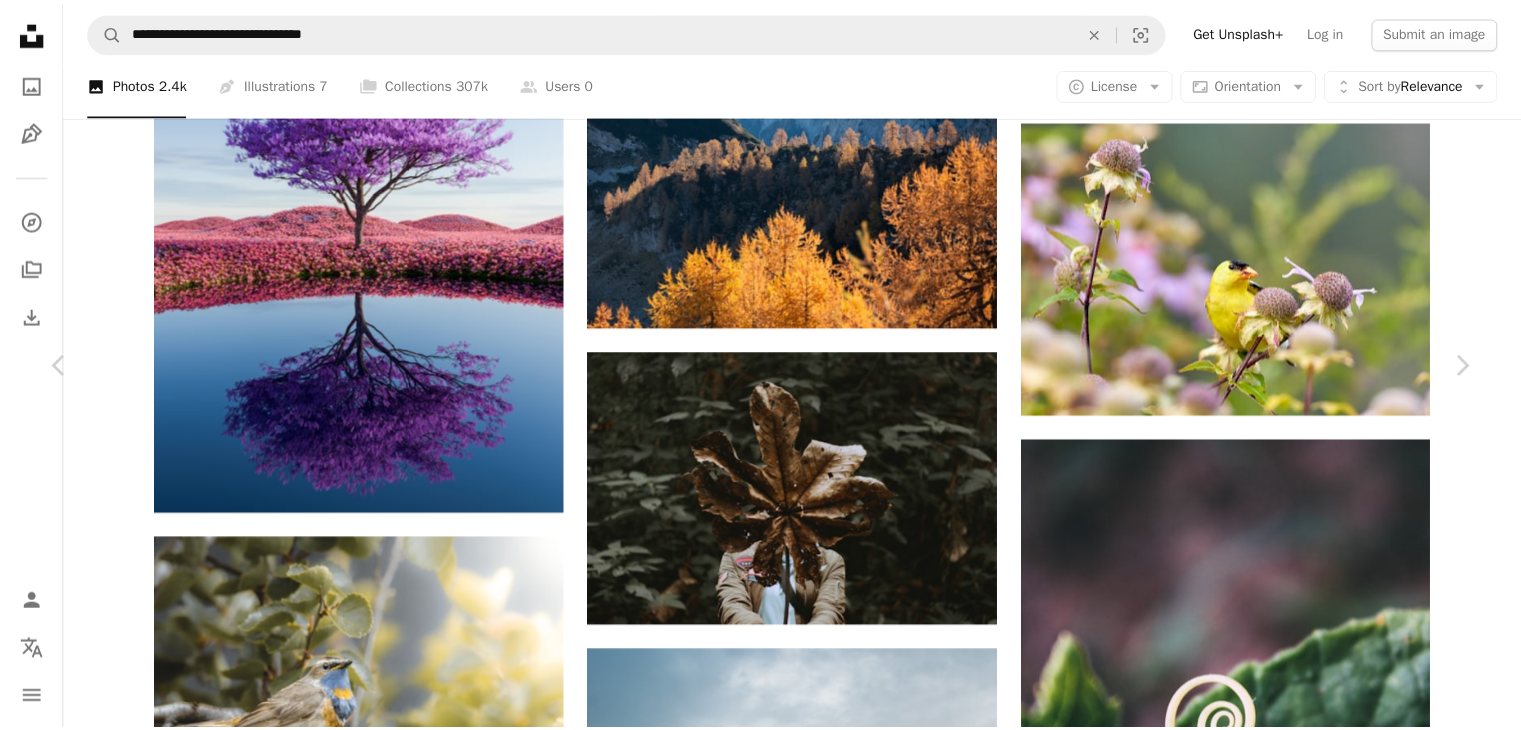 scroll, scrollTop: 7332, scrollLeft: 0, axis: vertical 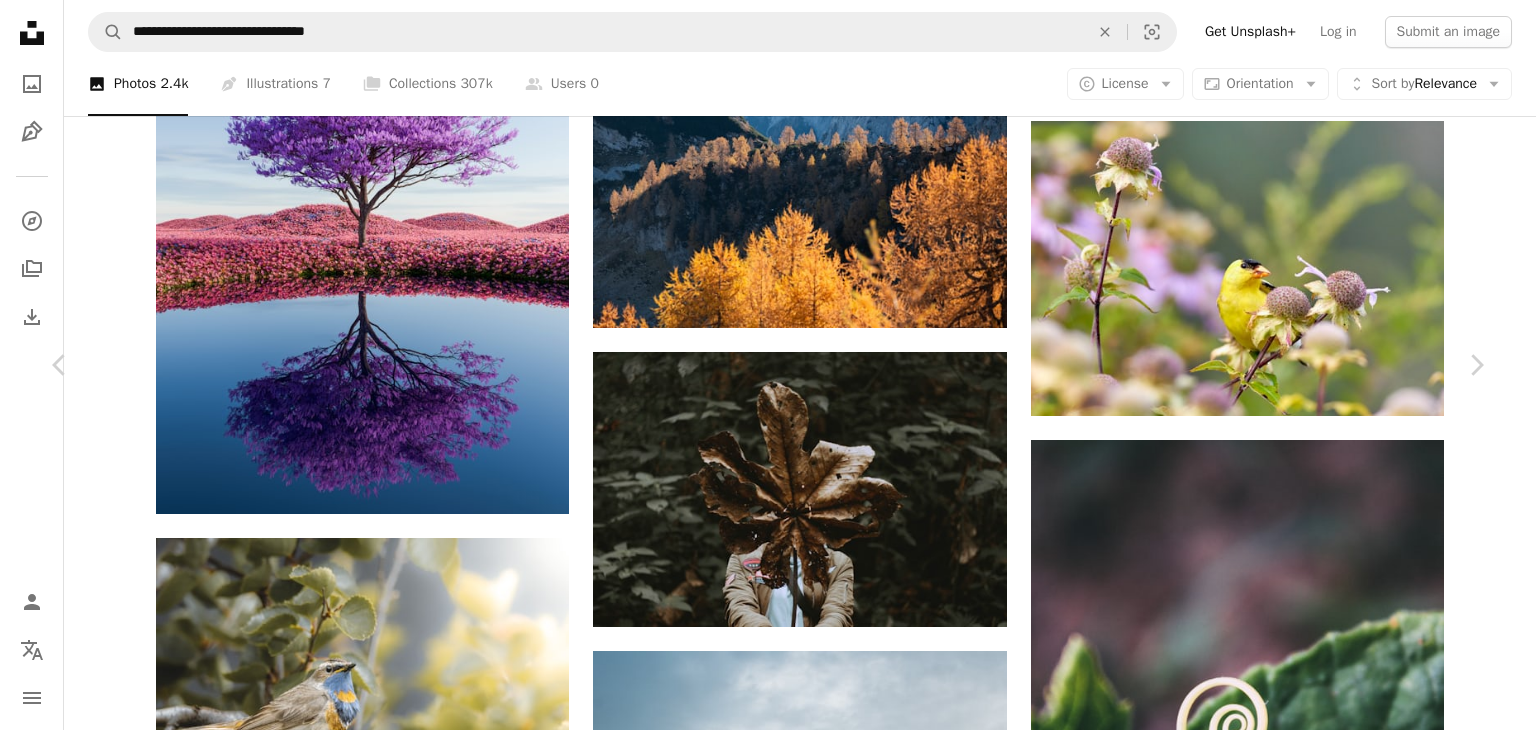 click on "An X shape" at bounding box center (20, 20) 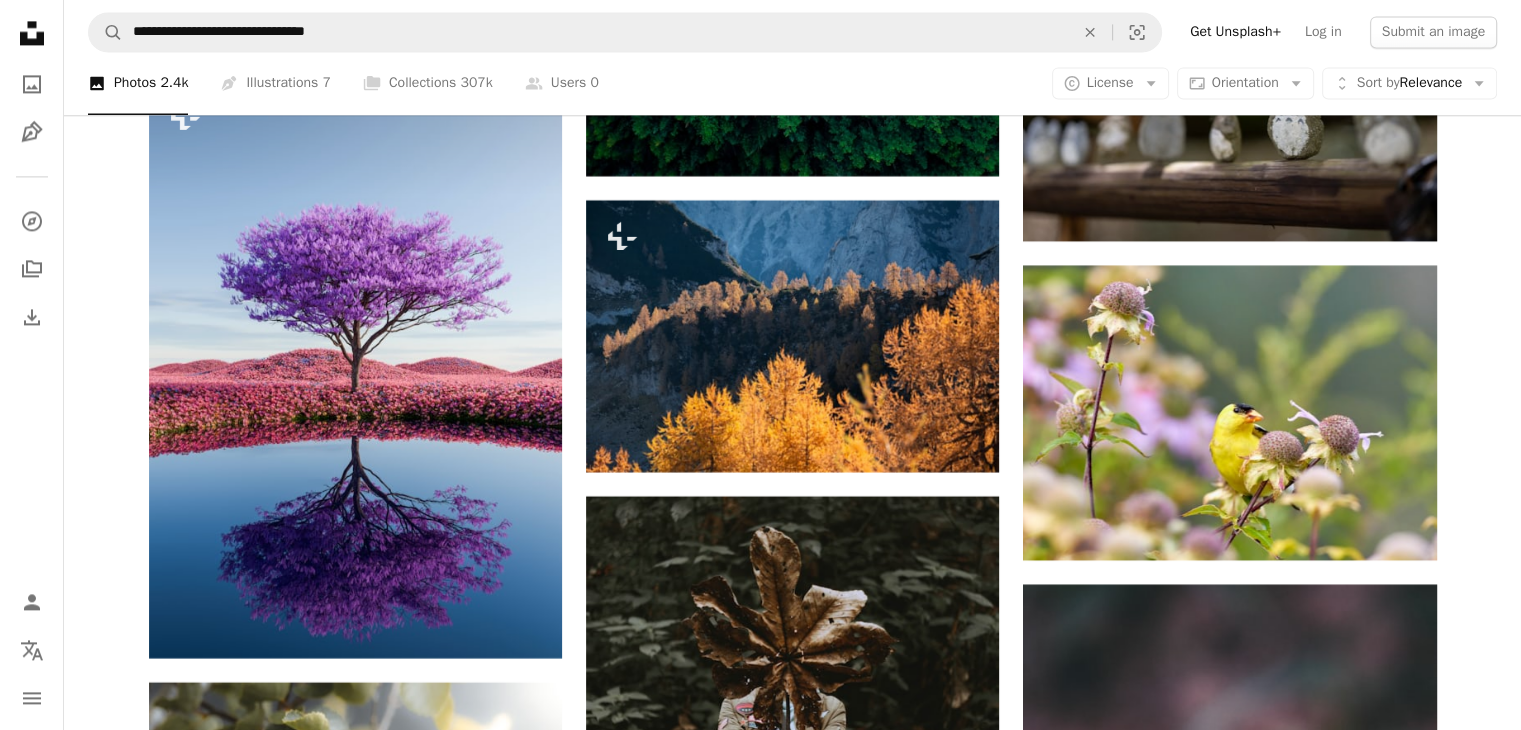 scroll, scrollTop: 10347, scrollLeft: 0, axis: vertical 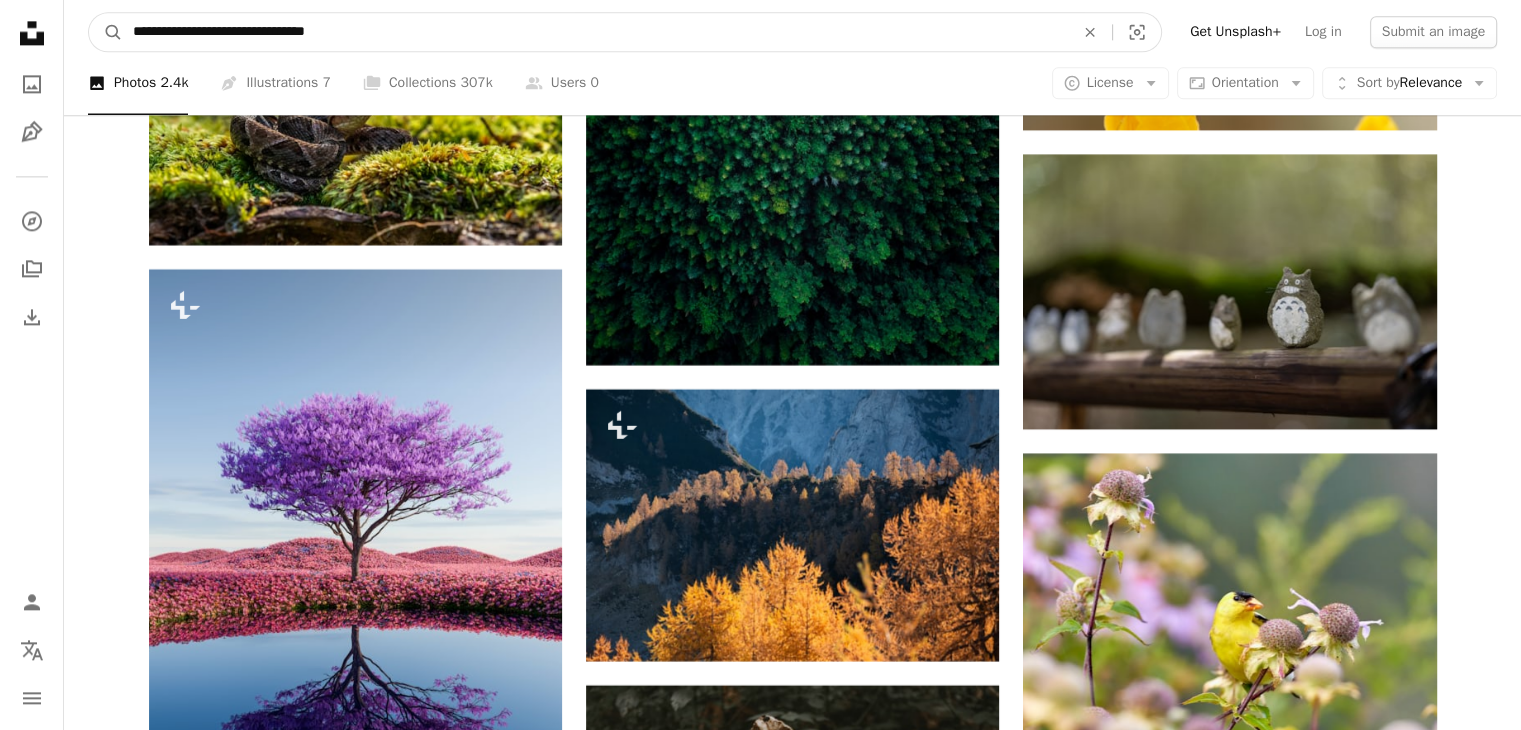 drag, startPoint x: 350, startPoint y: 43, endPoint x: 281, endPoint y: 43, distance: 69 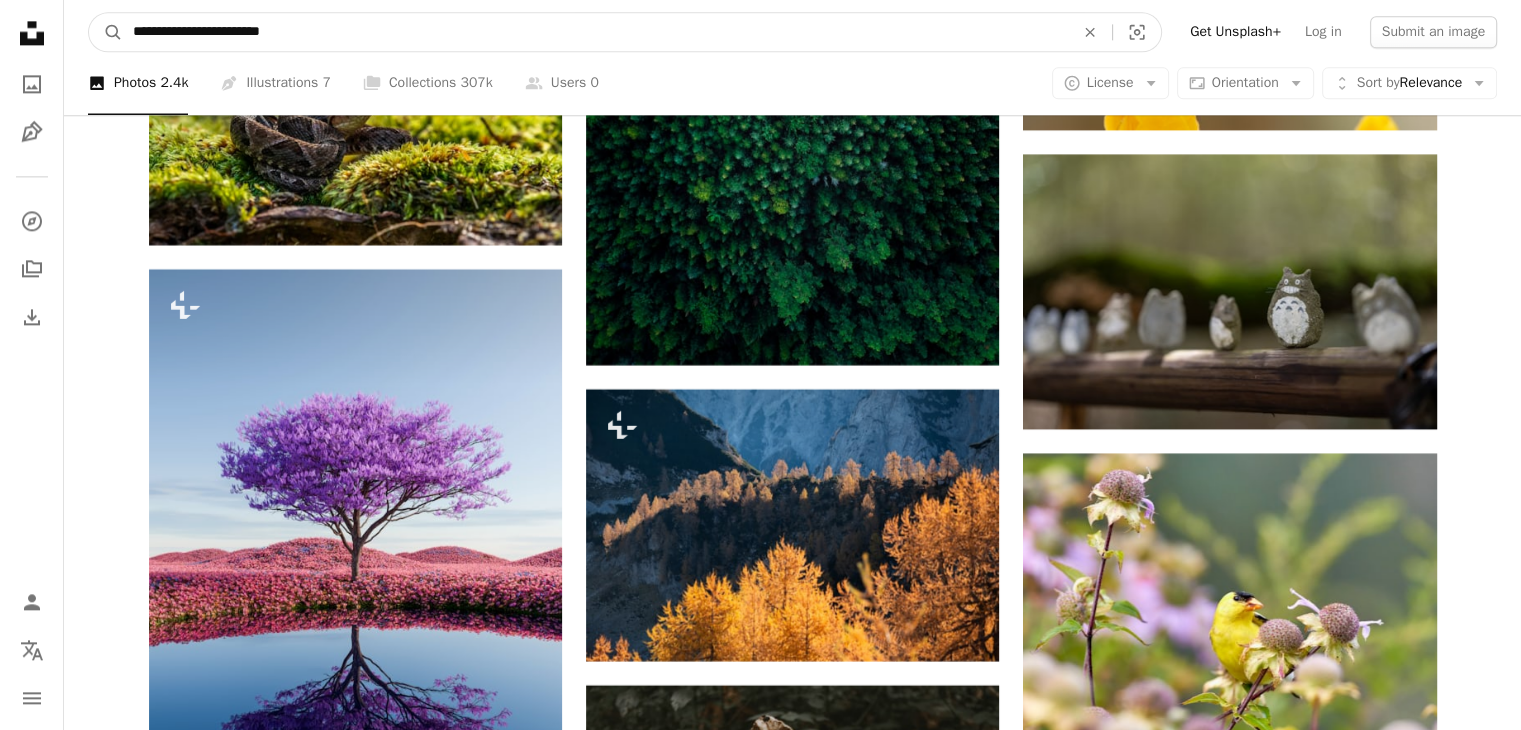 type on "**********" 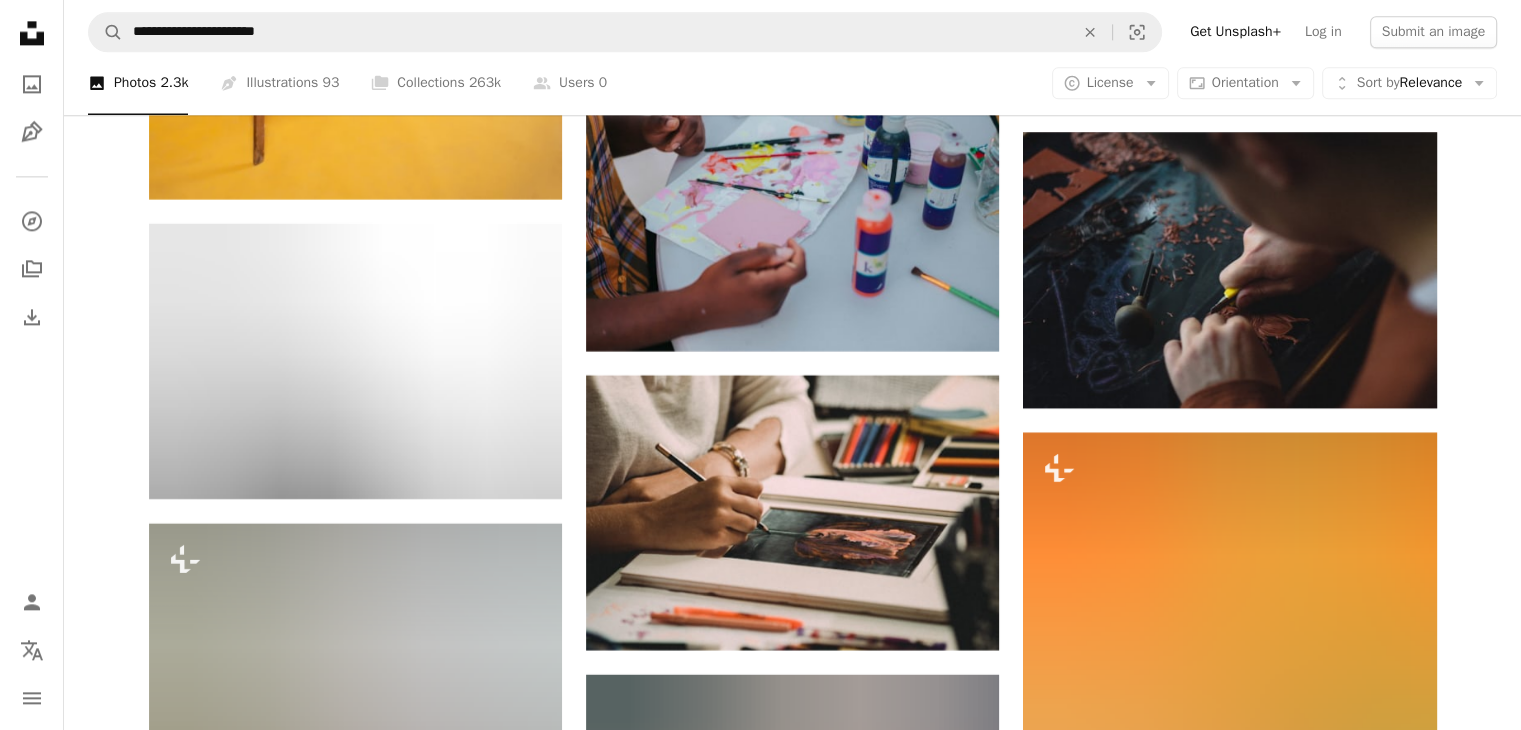 scroll, scrollTop: 0, scrollLeft: 0, axis: both 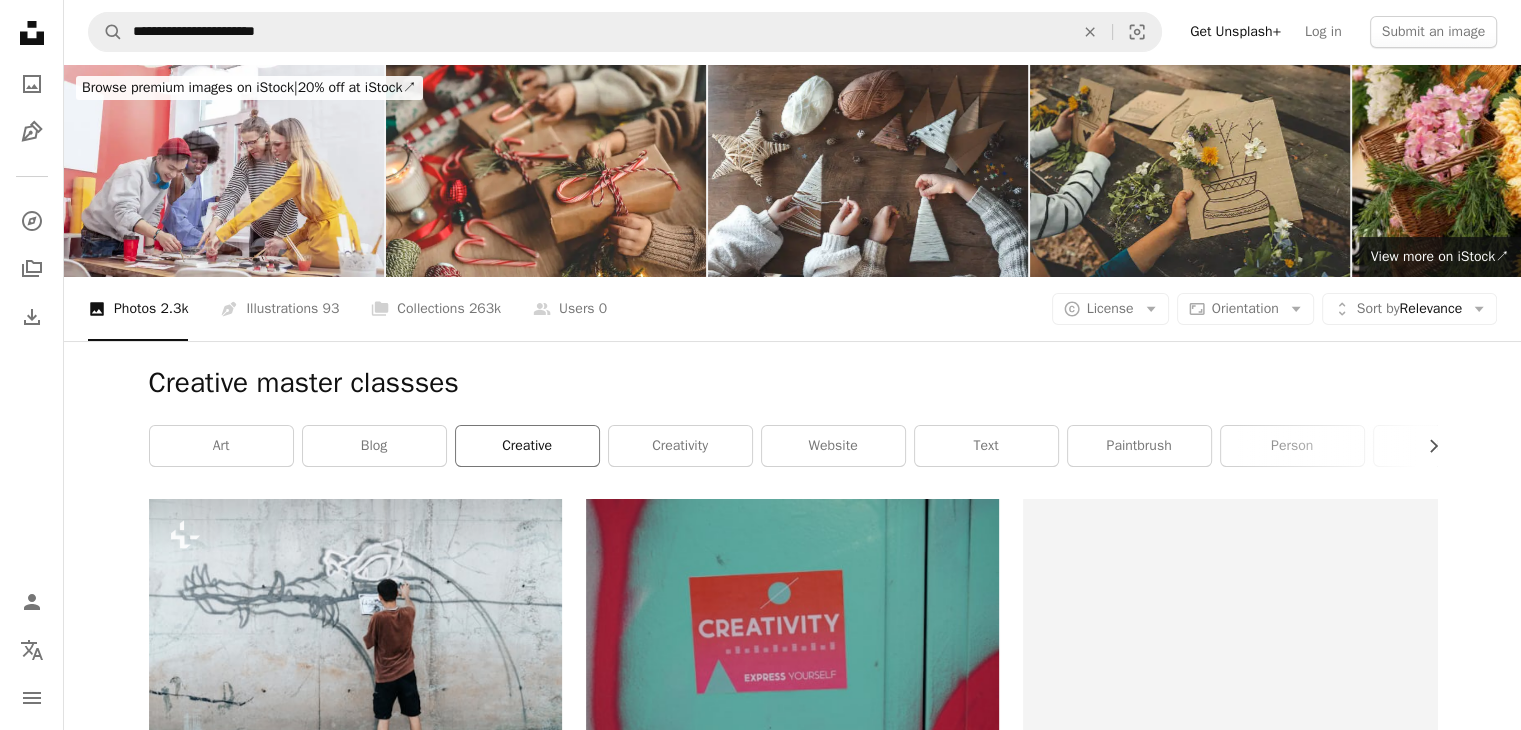 click on "creative" at bounding box center [527, 446] 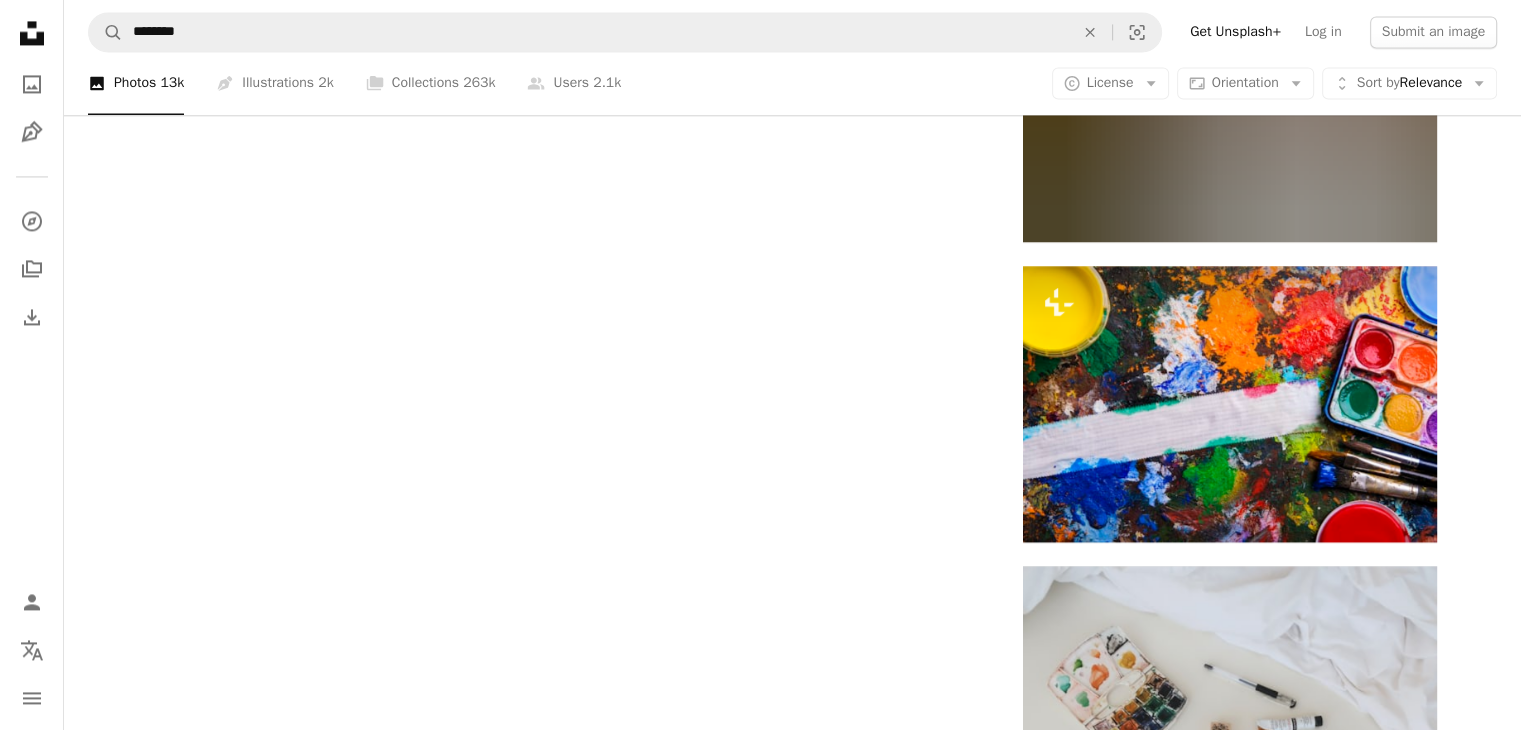 scroll, scrollTop: 3220, scrollLeft: 0, axis: vertical 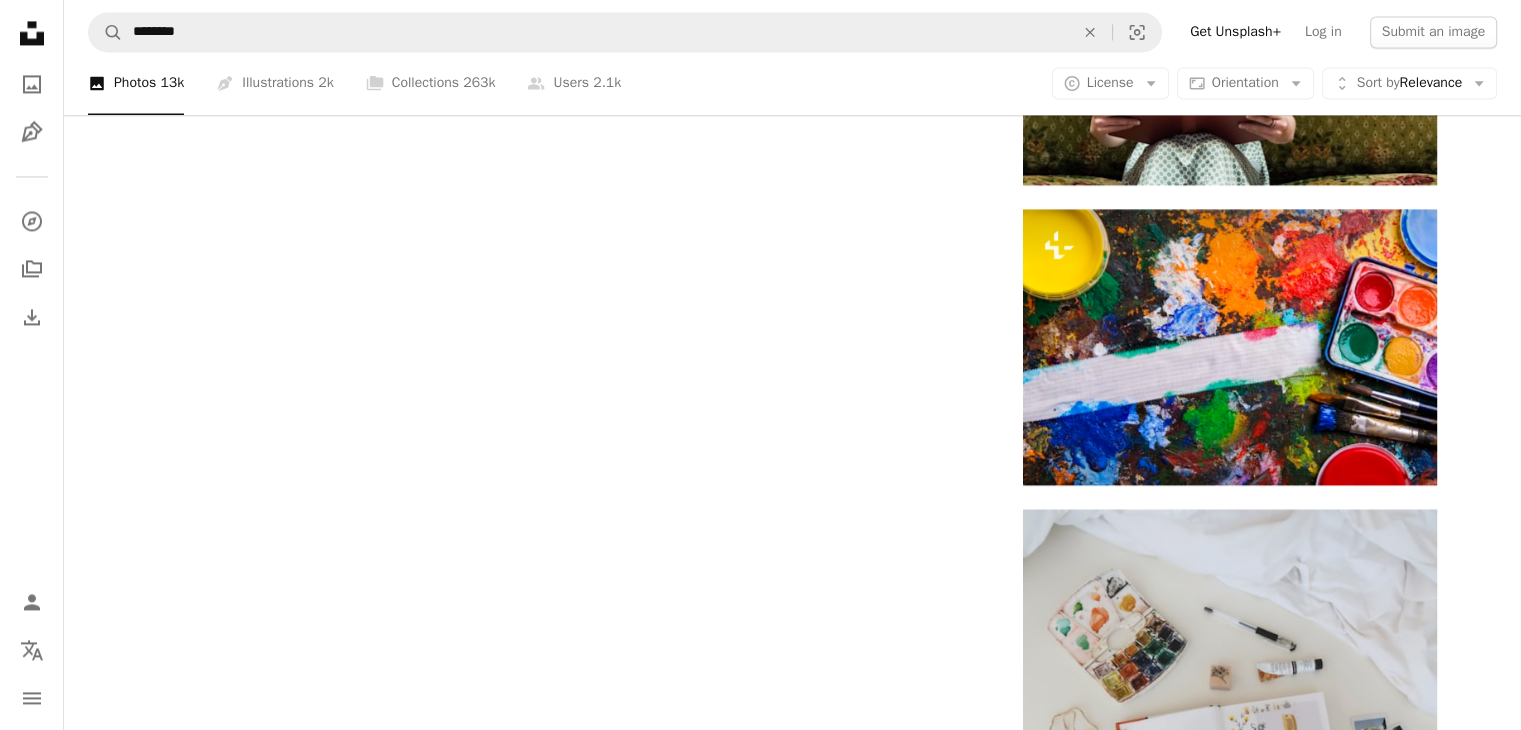 click on "Load more" at bounding box center [793, 1712] 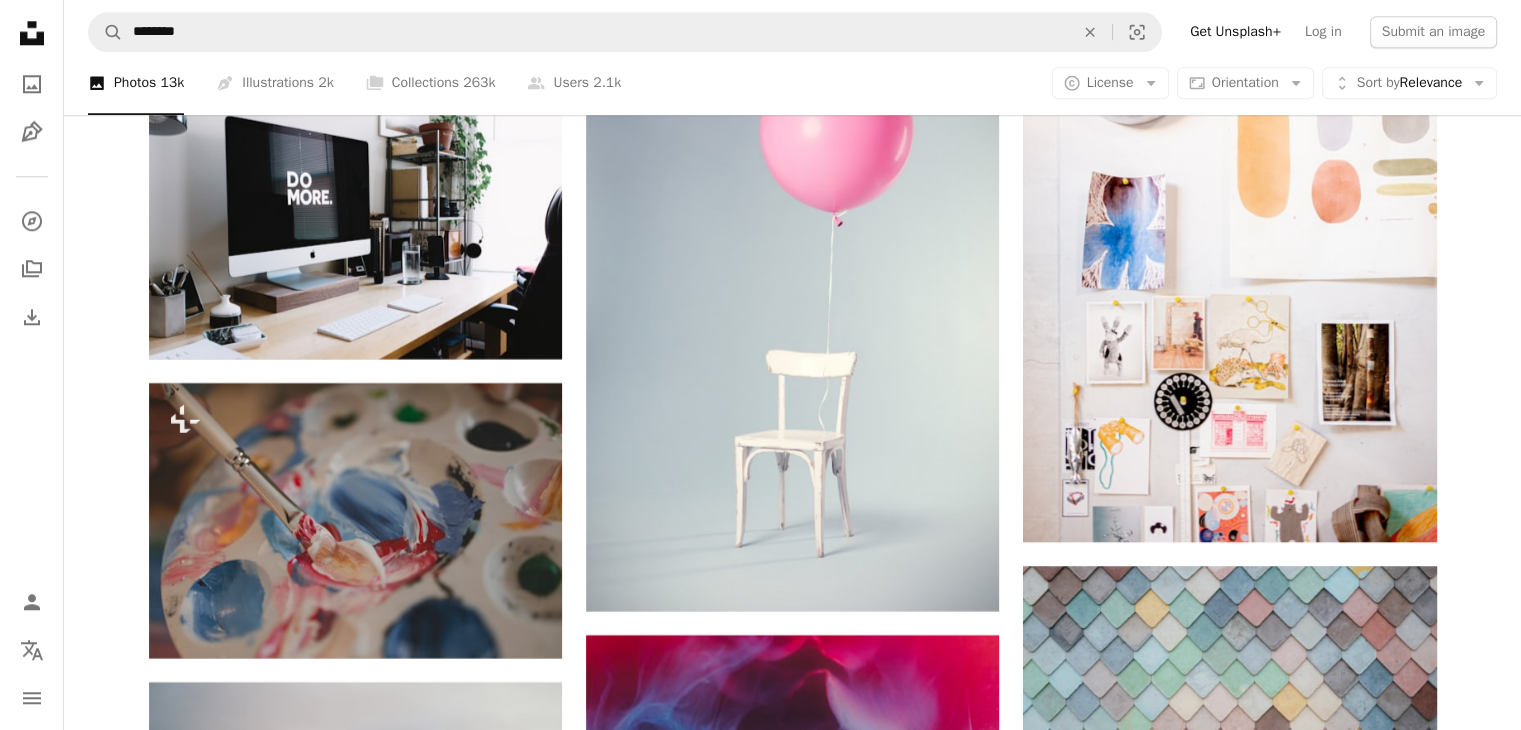scroll, scrollTop: 9924, scrollLeft: 0, axis: vertical 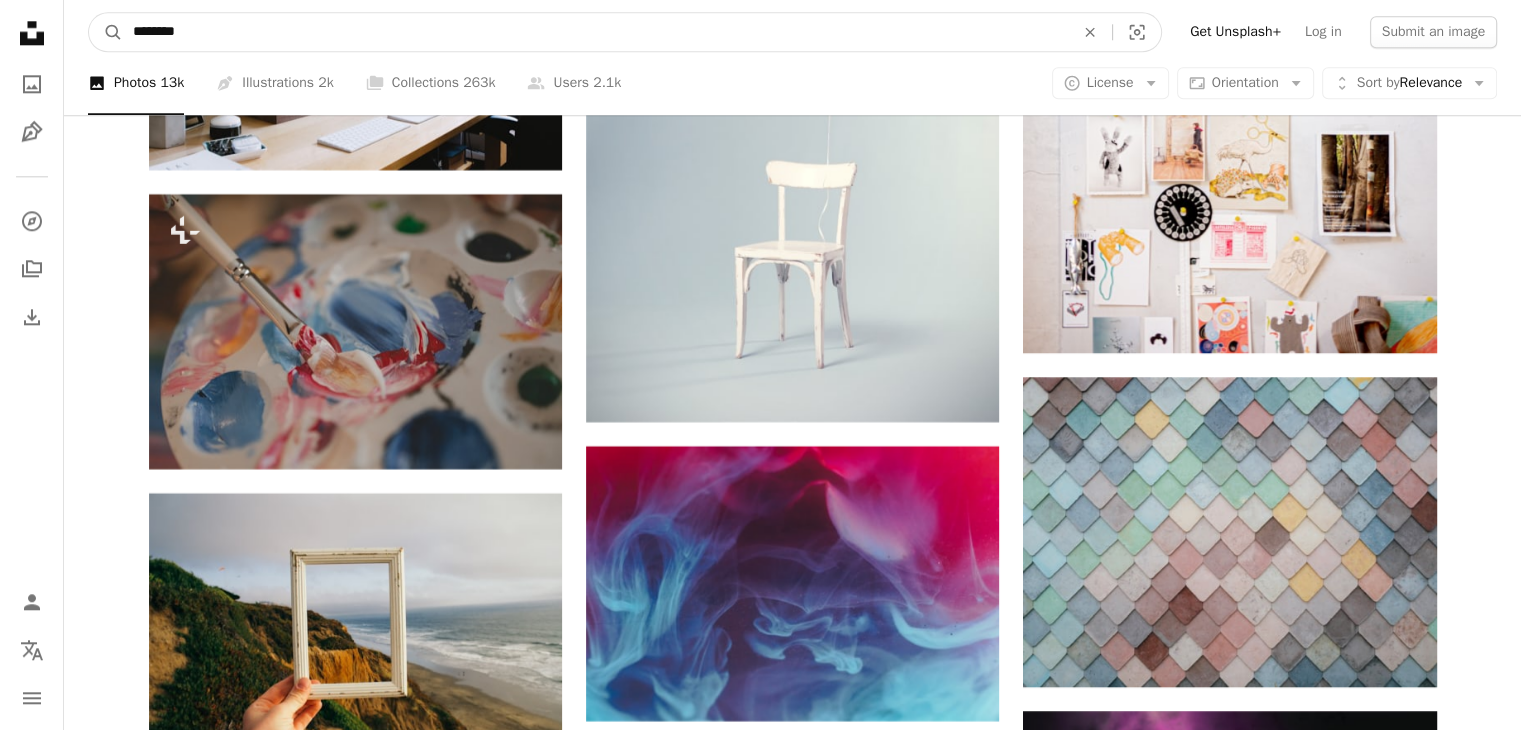 click on "********" at bounding box center (595, 32) 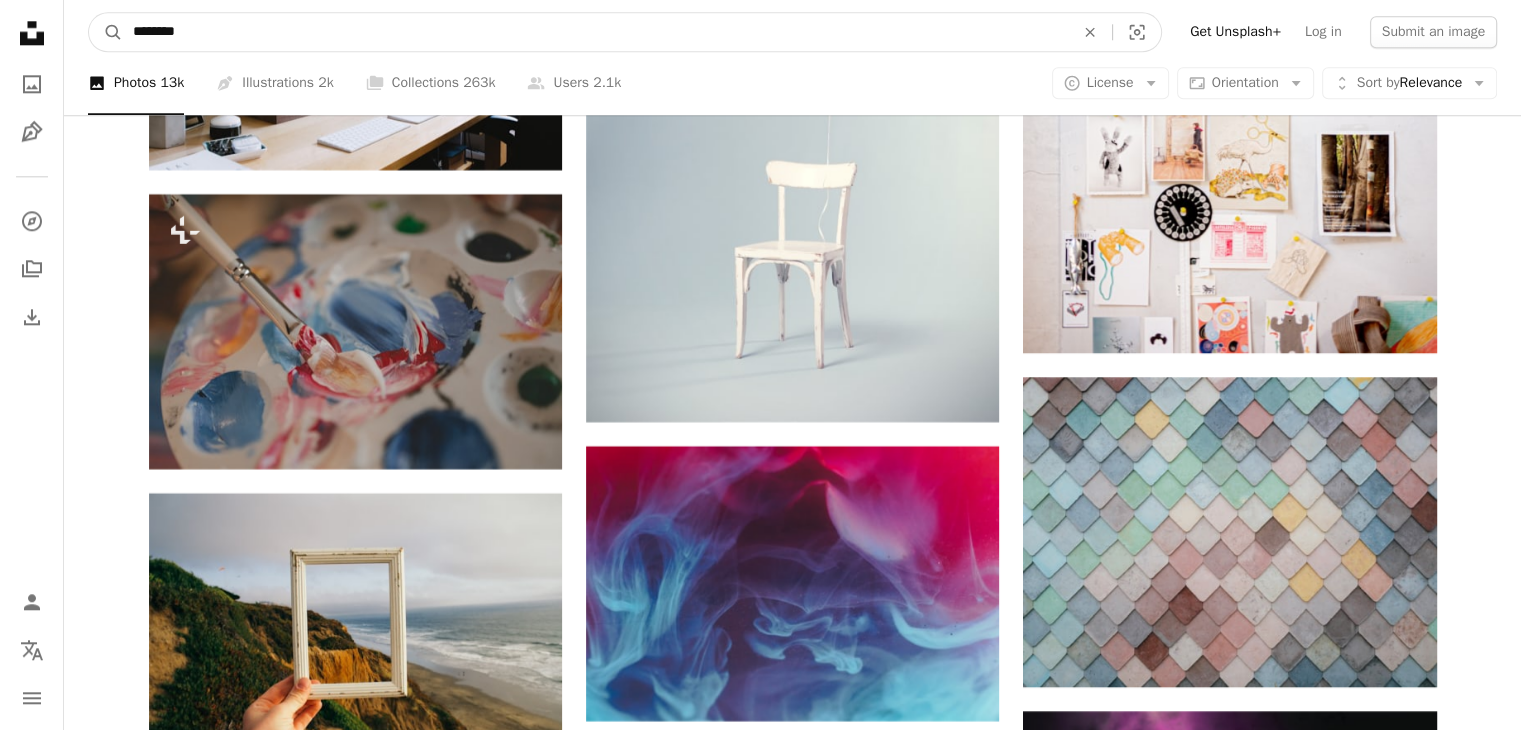 drag, startPoint x: 184, startPoint y: 31, endPoint x: 126, endPoint y: 25, distance: 58.30952 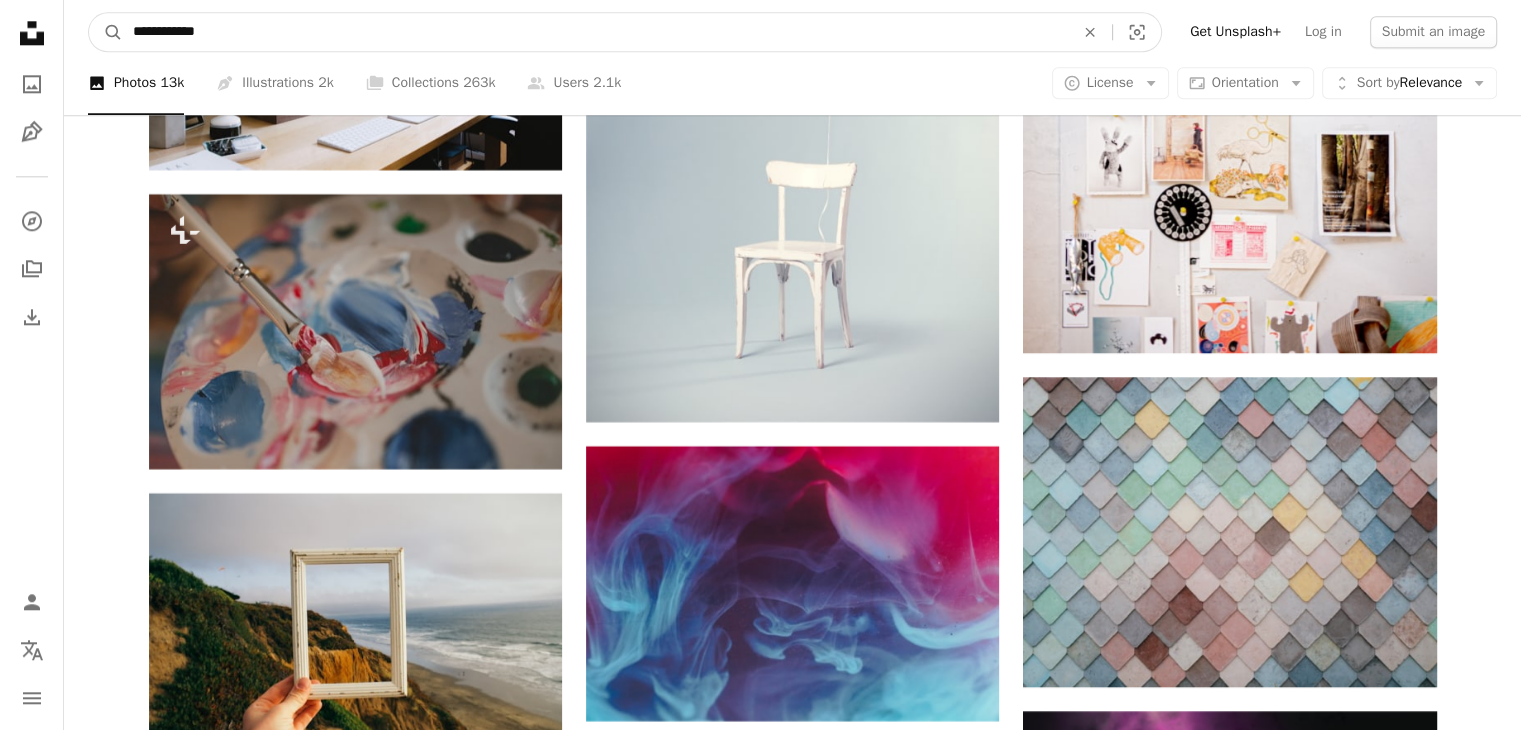 type on "**********" 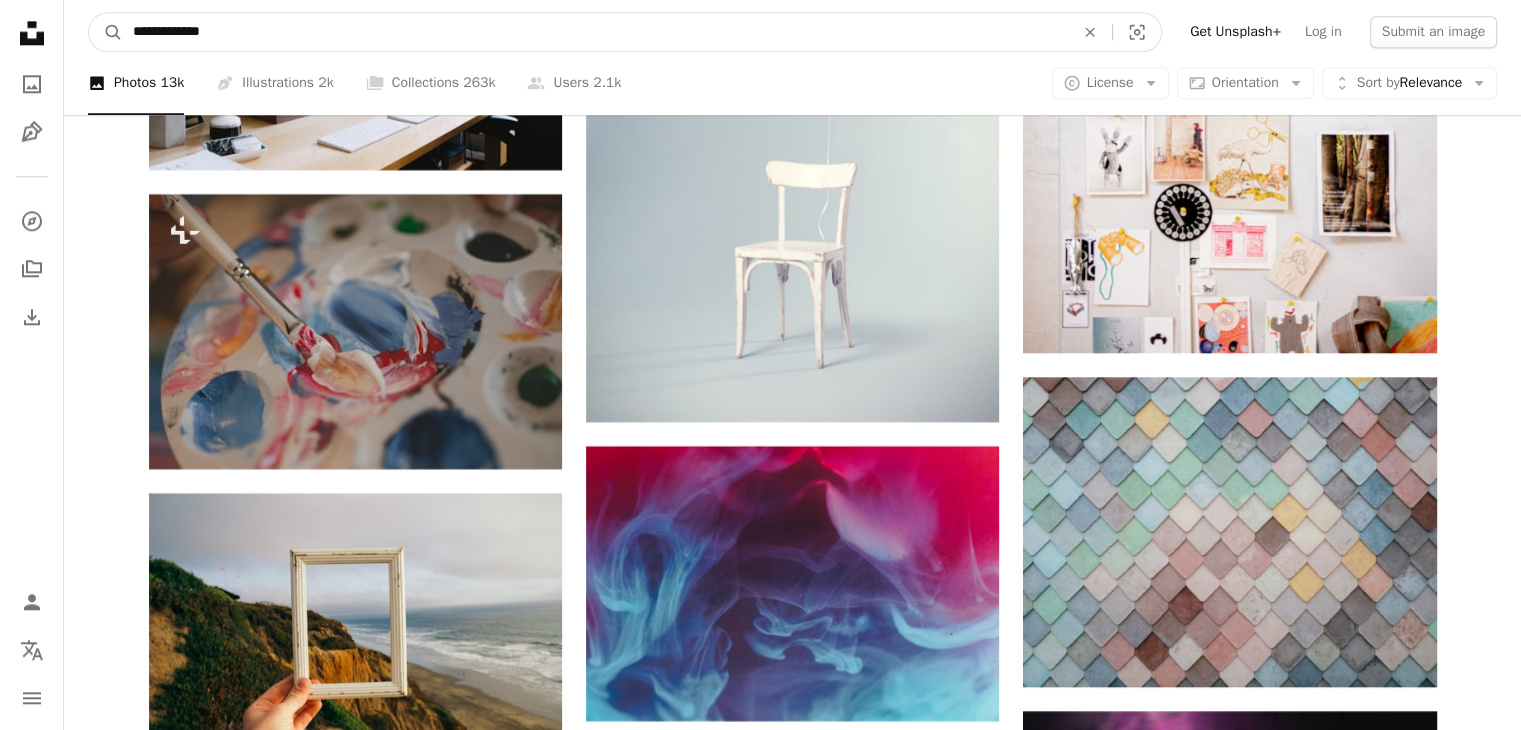 click on "A magnifying glass" at bounding box center [106, 32] 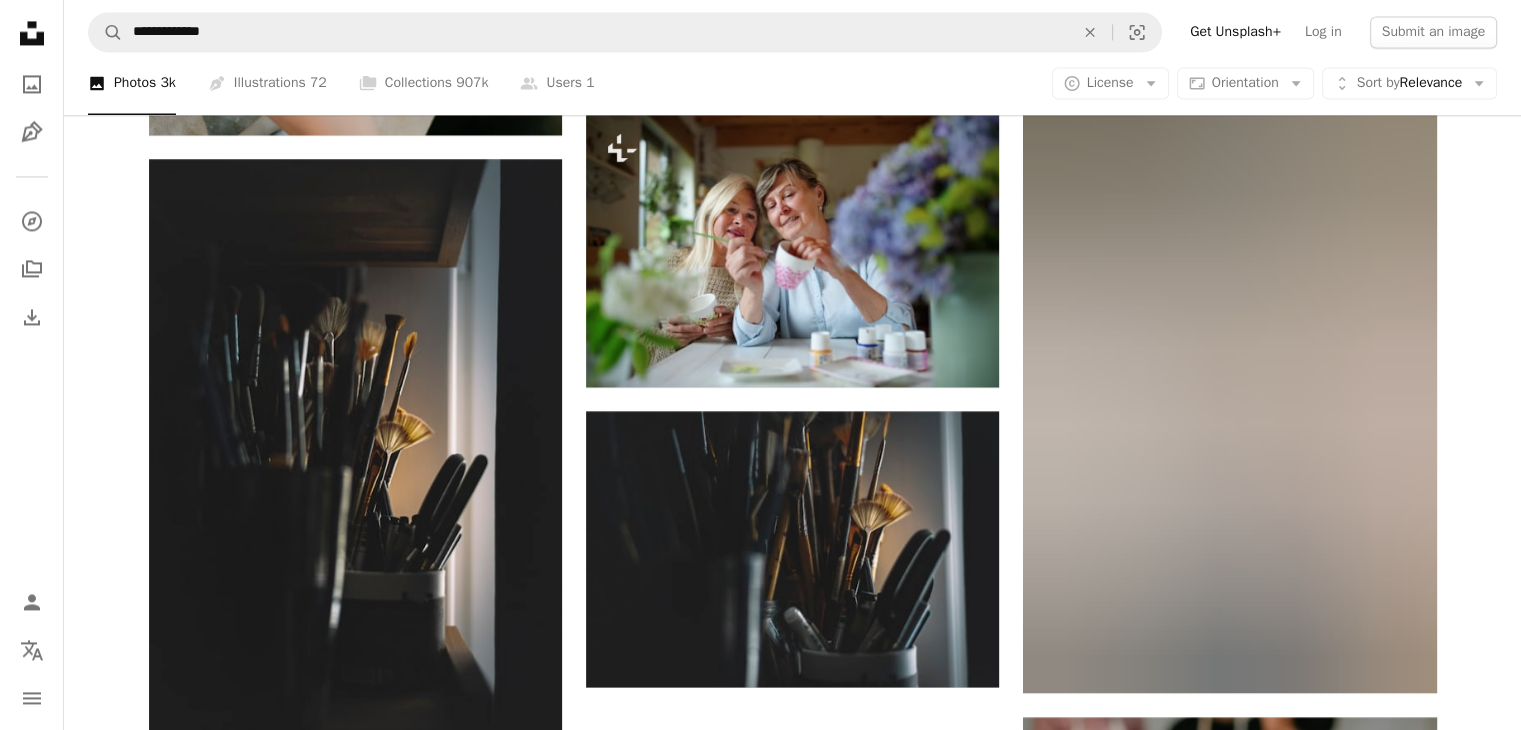 scroll, scrollTop: 3531, scrollLeft: 0, axis: vertical 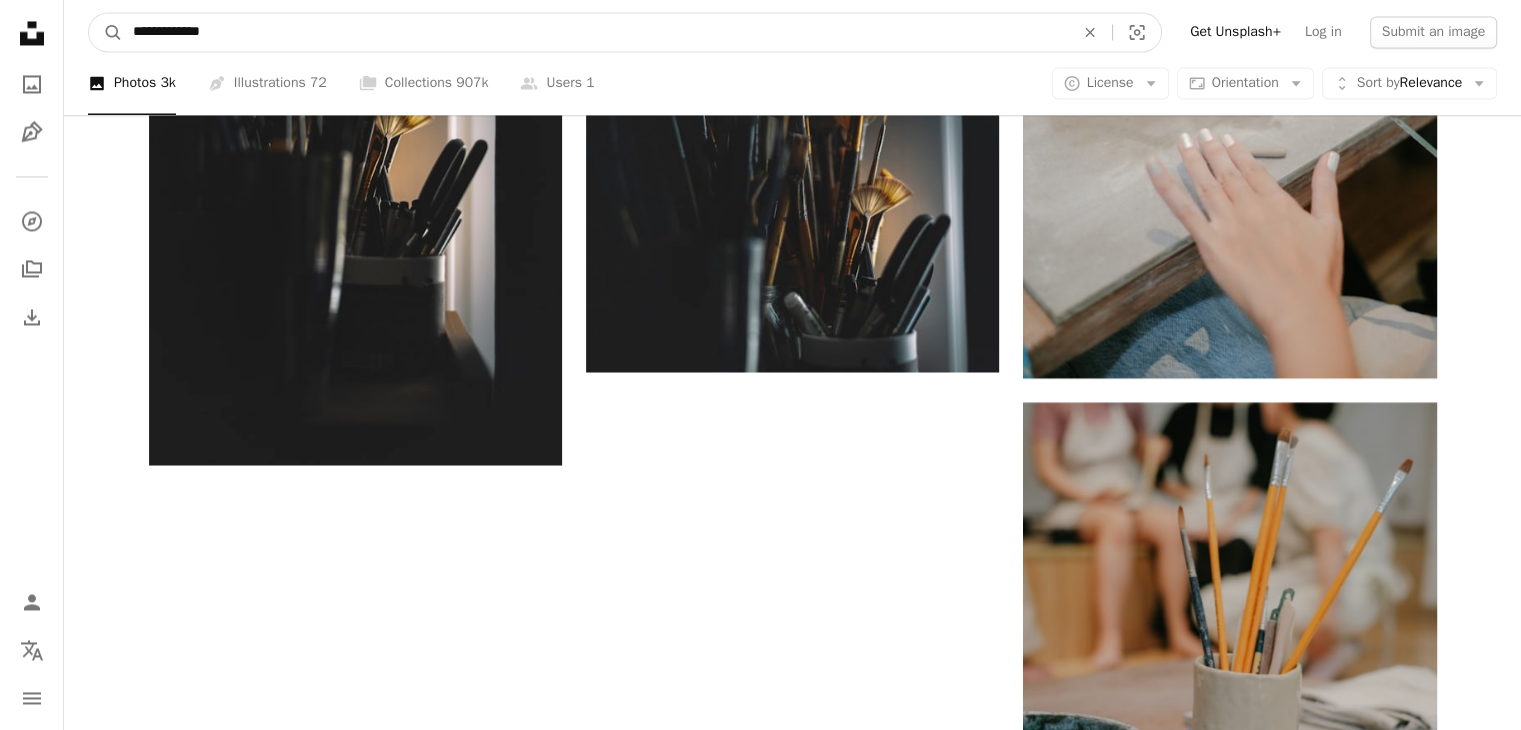 click on "**********" at bounding box center [595, 32] 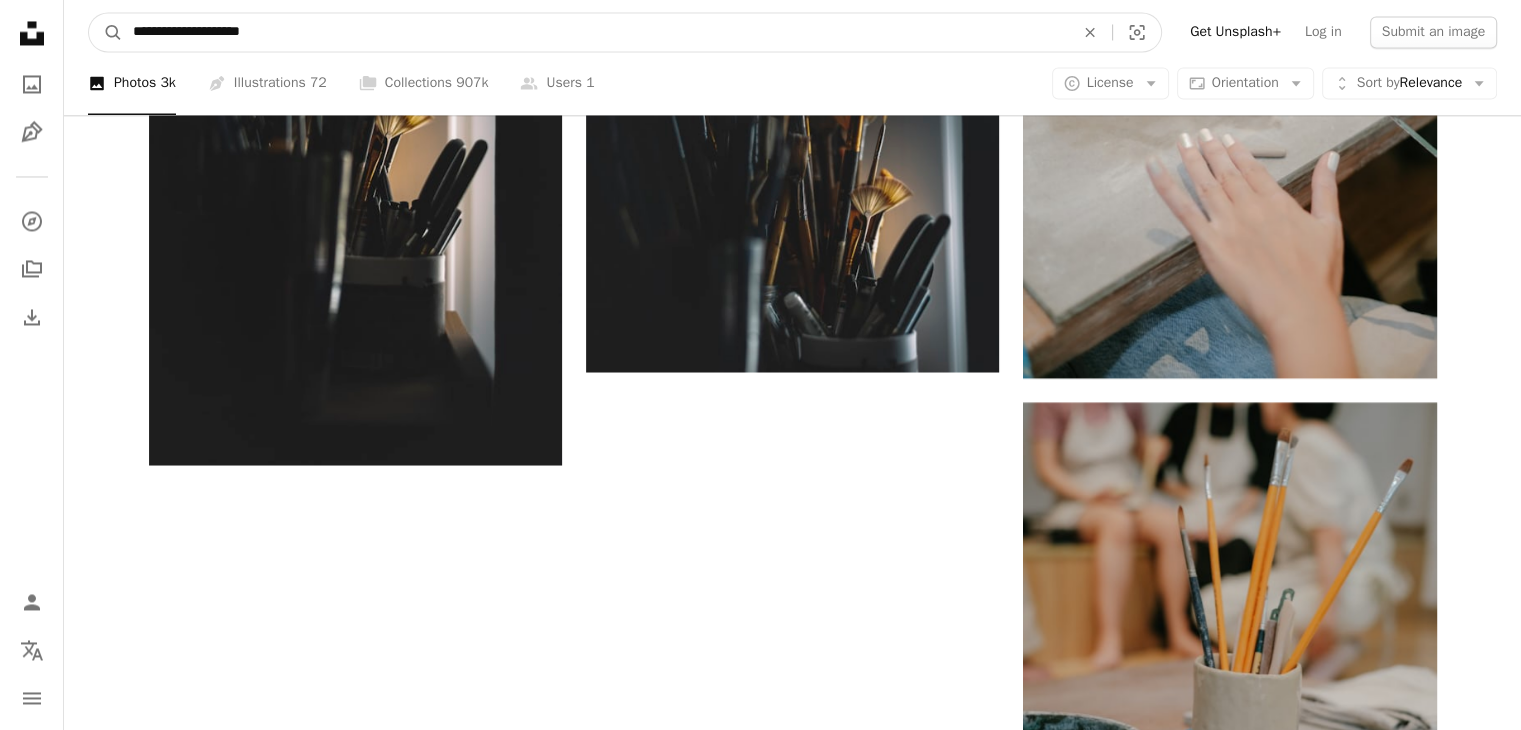 type on "**********" 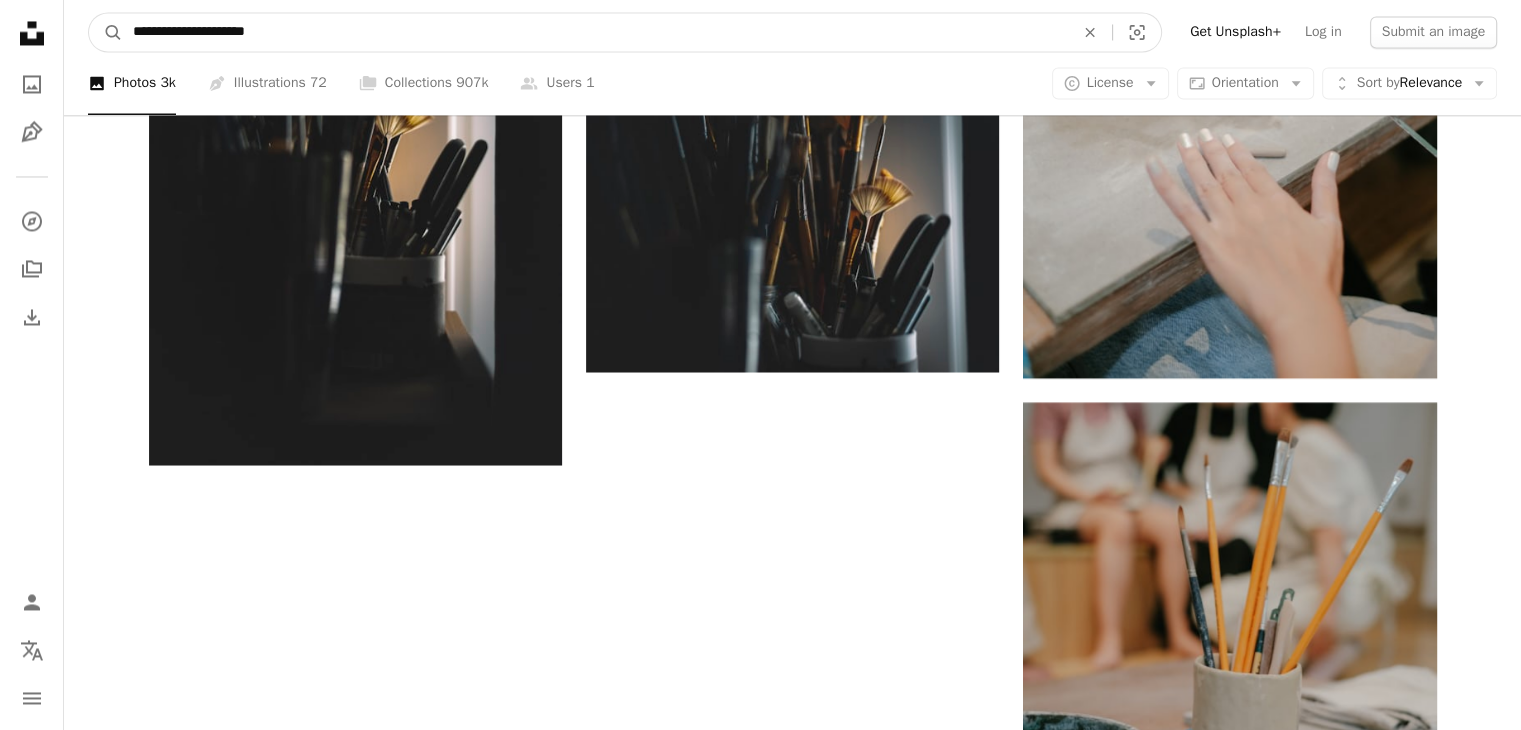 click on "A magnifying glass" at bounding box center [106, 32] 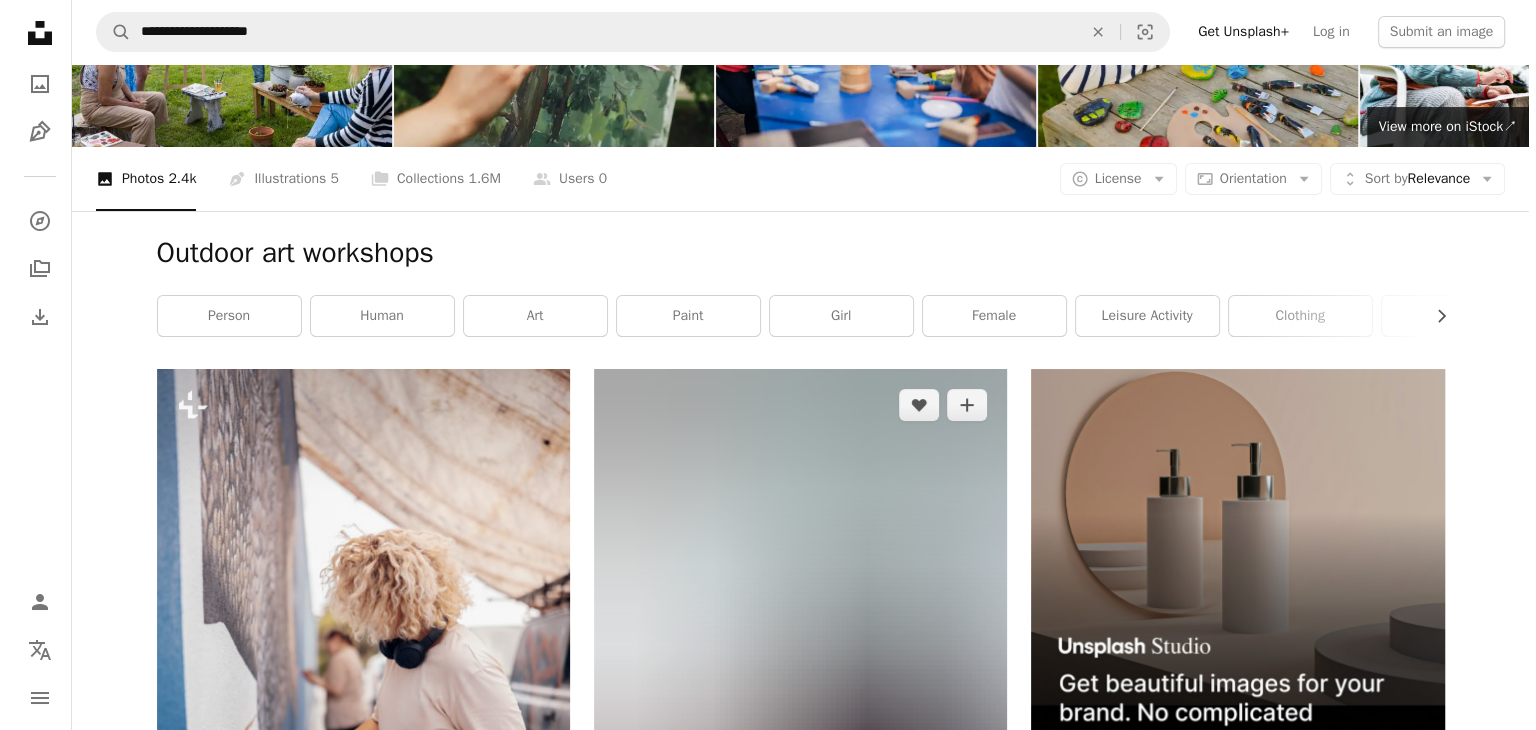 scroll, scrollTop: 132, scrollLeft: 0, axis: vertical 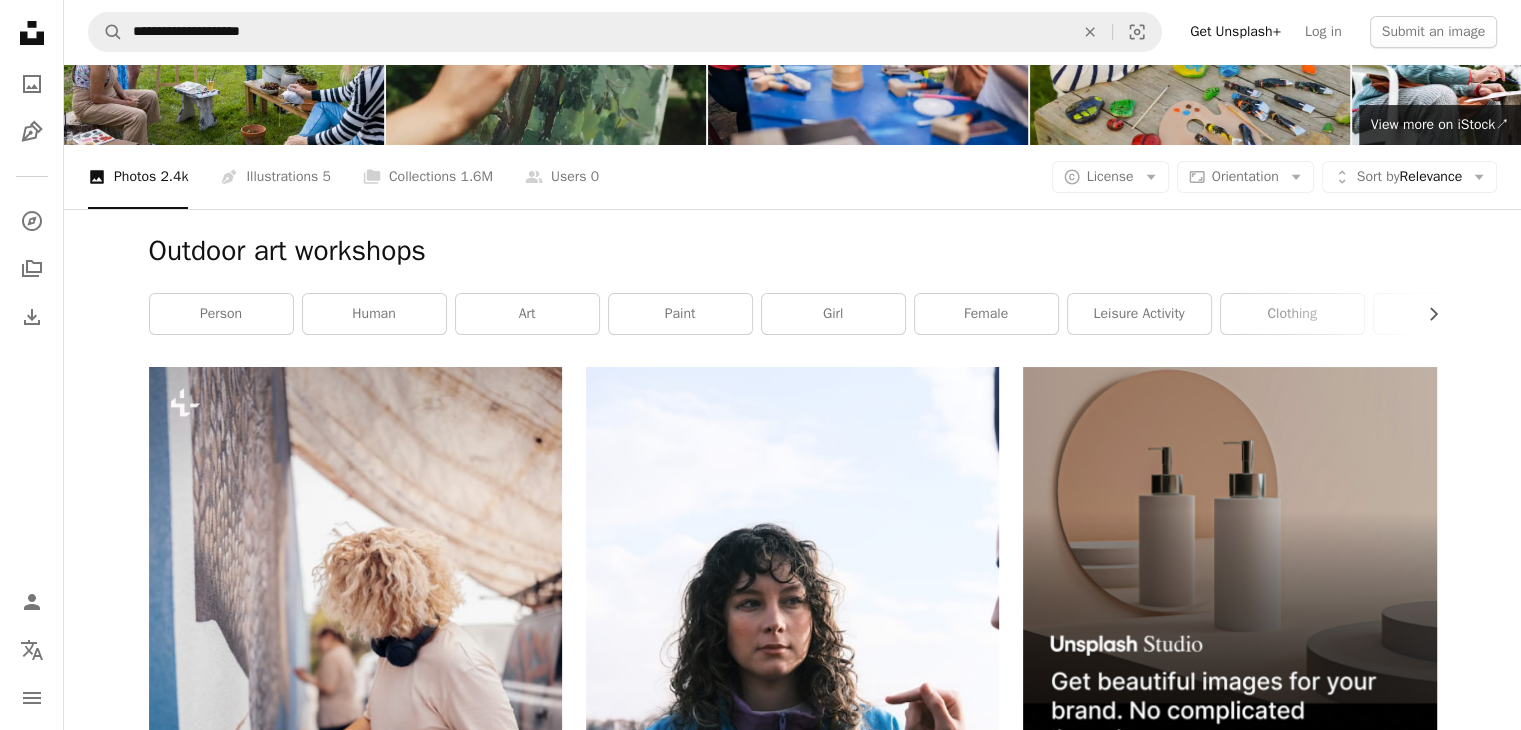 click at bounding box center (1229, 1064) 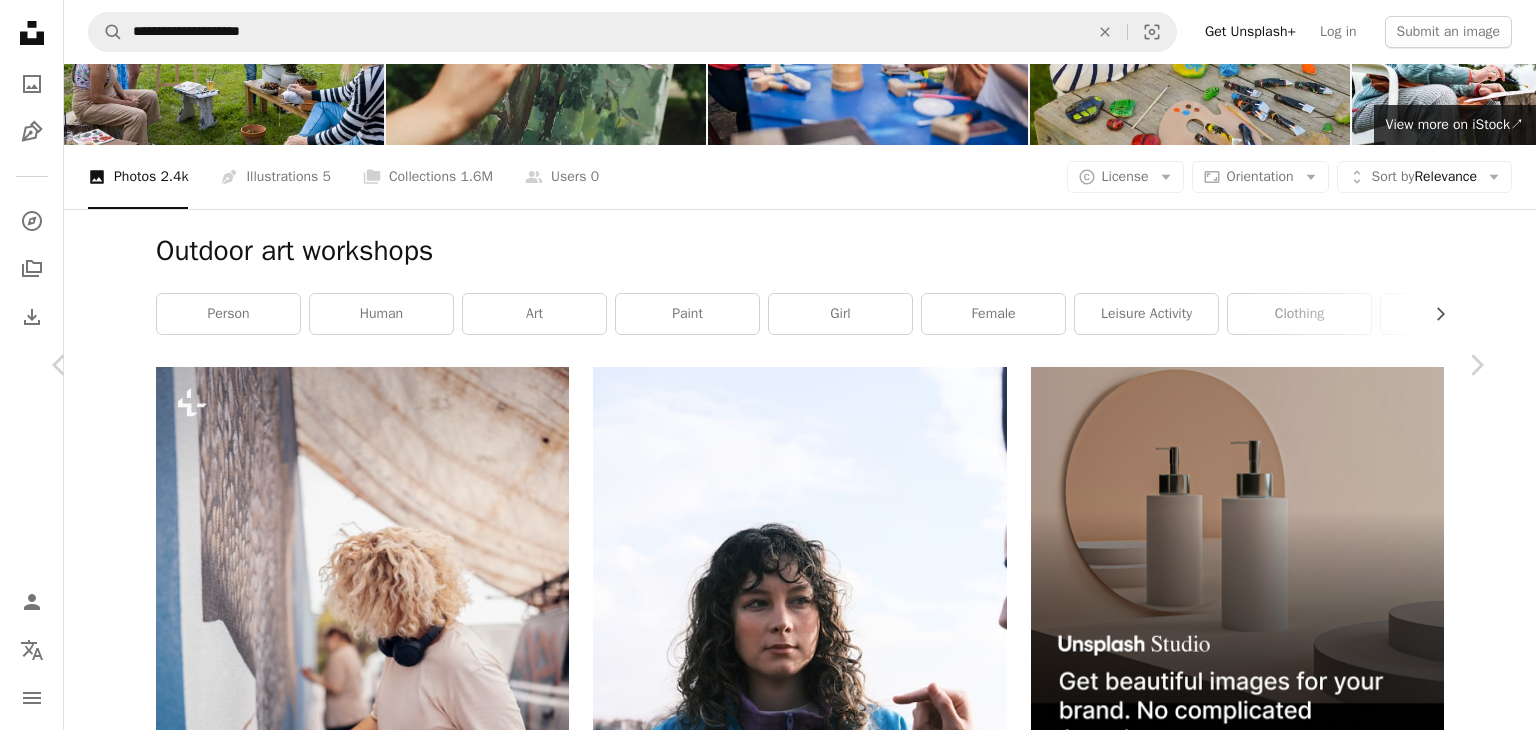 click on "Download free" at bounding box center (1287, 5329) 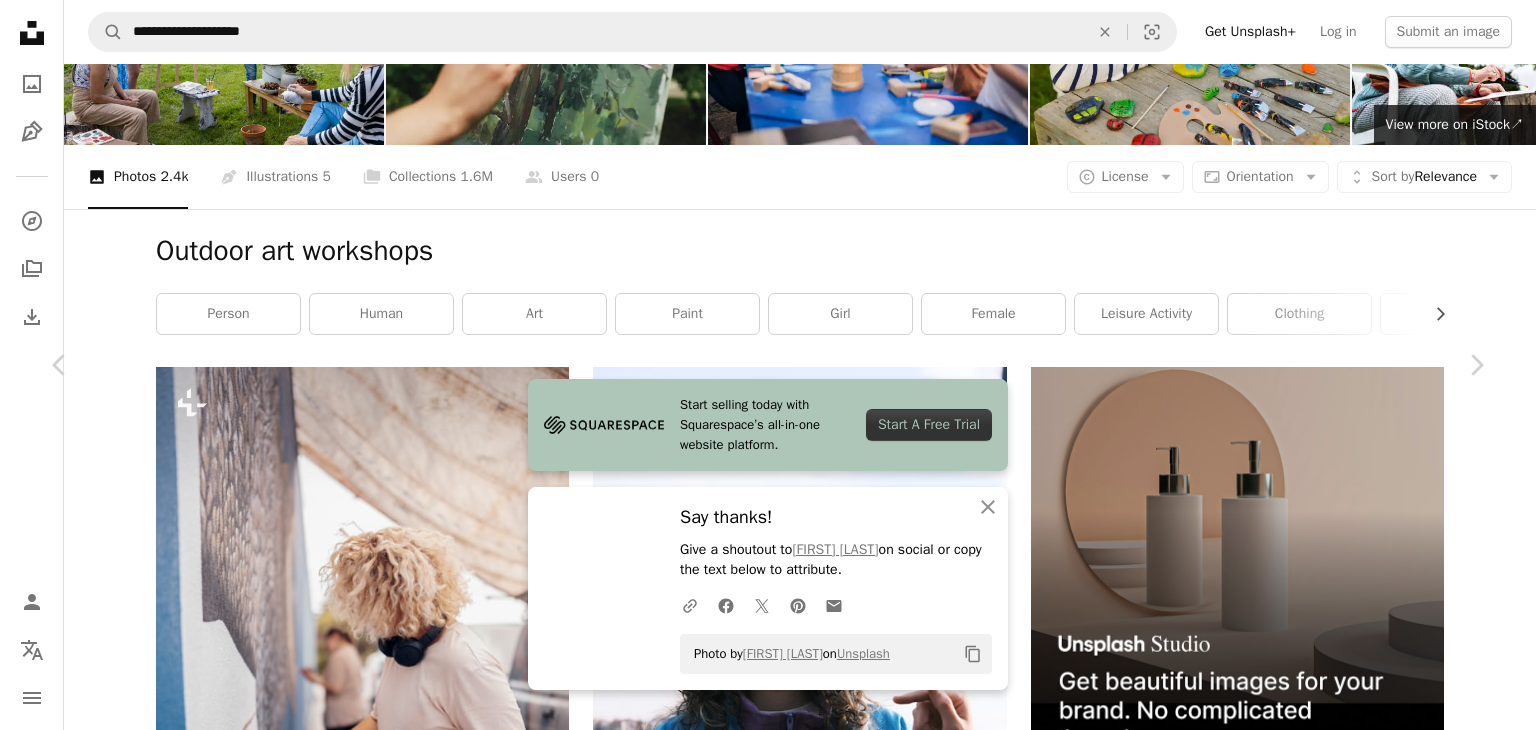 scroll, scrollTop: 1943, scrollLeft: 0, axis: vertical 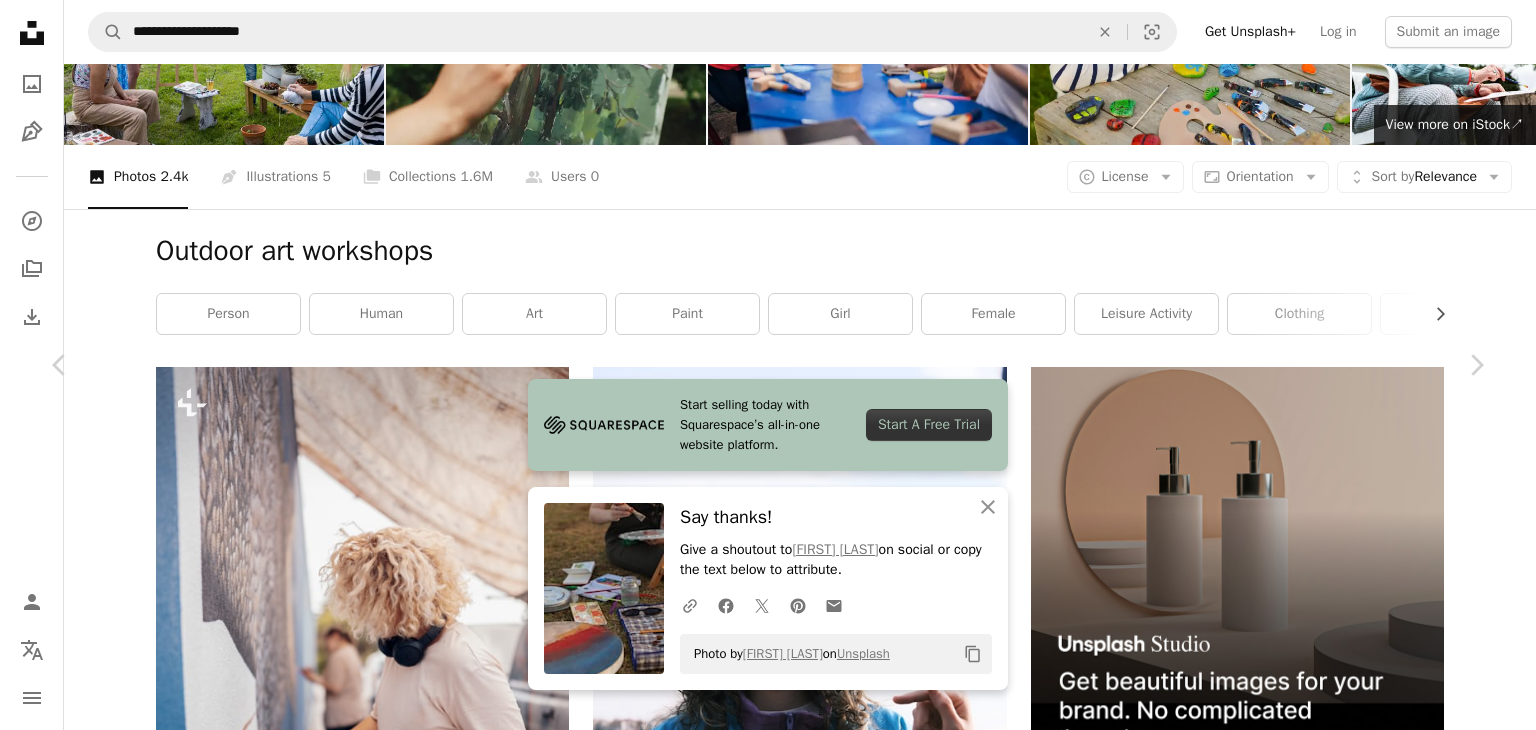 click at bounding box center [1179, 5658] 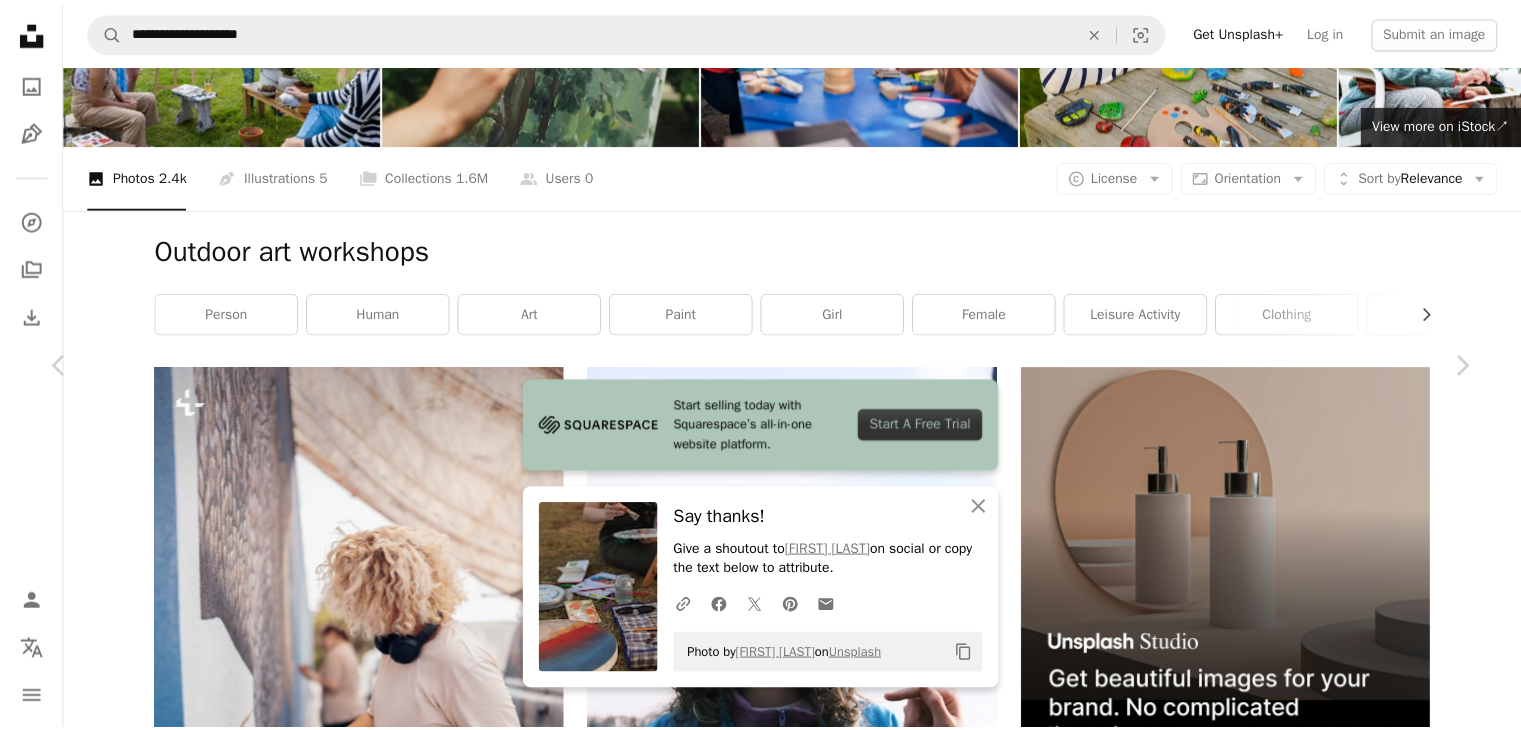 scroll, scrollTop: 0, scrollLeft: 0, axis: both 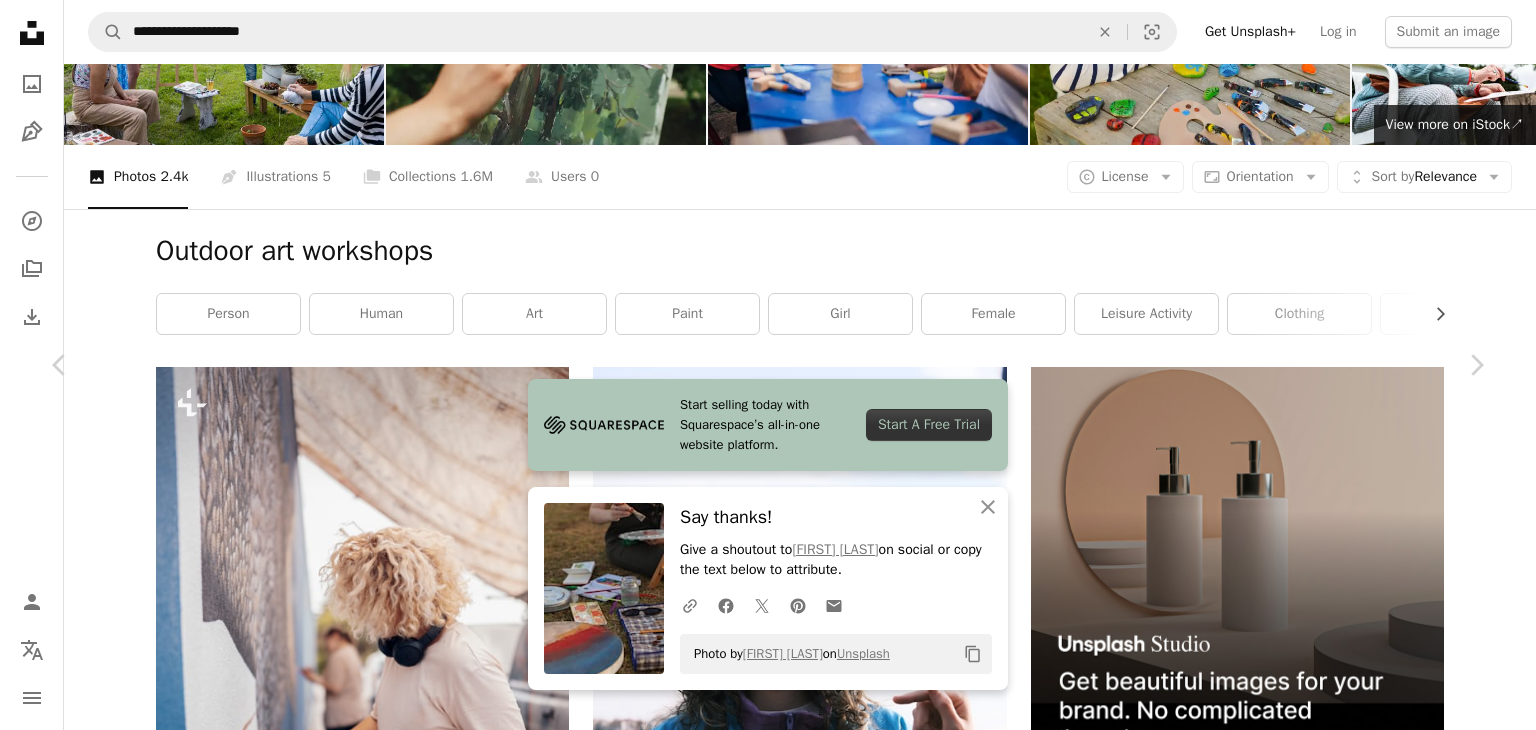 click on "An X shape Close Say thanks! Give a shoutout to  [FIRST] [LAST]  on social or copy the text below to attribute. A URL sharing icon (chains) Facebook icon X (formerly Twitter) icon Pinterest icon An envelope Photo by  [FIRST] [LAST]  on  Unsplash
Copy content A. C. For  Unsplash+ A heart A plus sign Edit image   Plus sign for Unsplash+ A lock   Download Zoom in A forward-right arrow Share More Actions Calendar outlined Published on  [MONTH] [DAY], [YEAR] Camera SONY, ILCE-7M4 Safety Licensed under the  Unsplash+ License art fashion design Creative Images market outdoors paintings craft sunny display fair customers selling buying merchandise interest showcase expressions vendors interacting Public domain images From this series Chevron right Plus sign for Unsplash+ Plus sign for Unsplash+ Plus sign for Unsplash+ Plus sign for Unsplash+ Plus sign for Unsplash+ Related images A heart" at bounding box center [768, 5647] 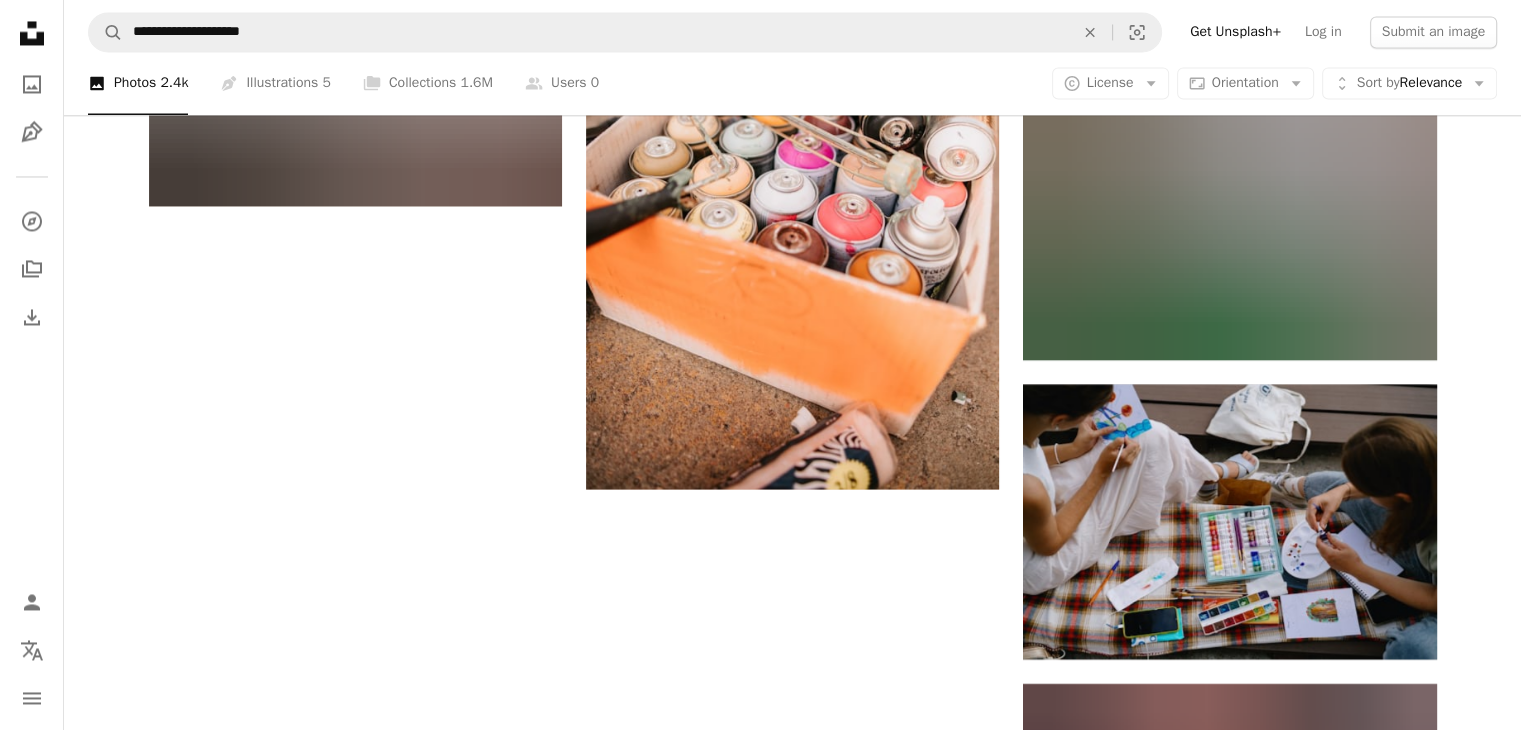 scroll, scrollTop: 3507, scrollLeft: 0, axis: vertical 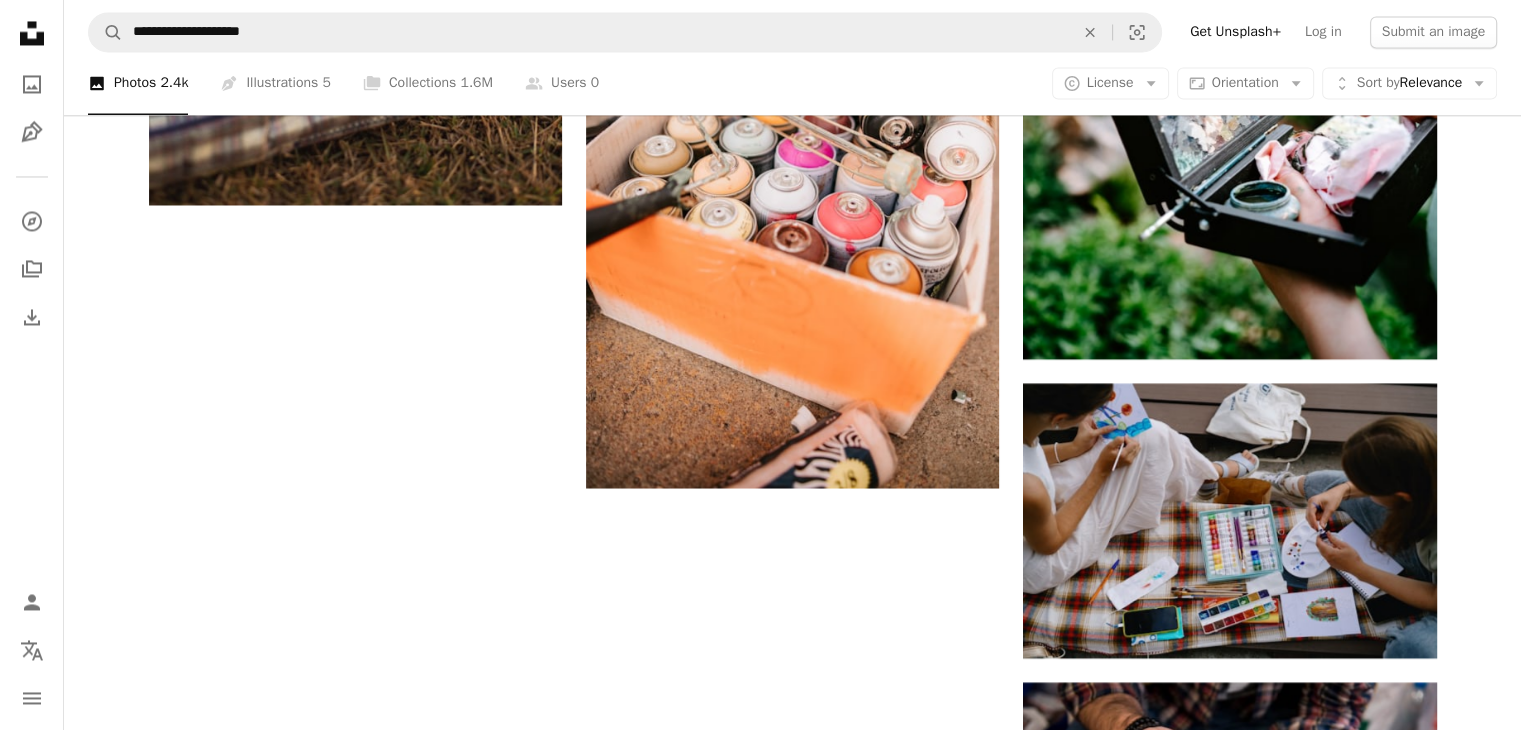 click on "Load more" at bounding box center (793, 1644) 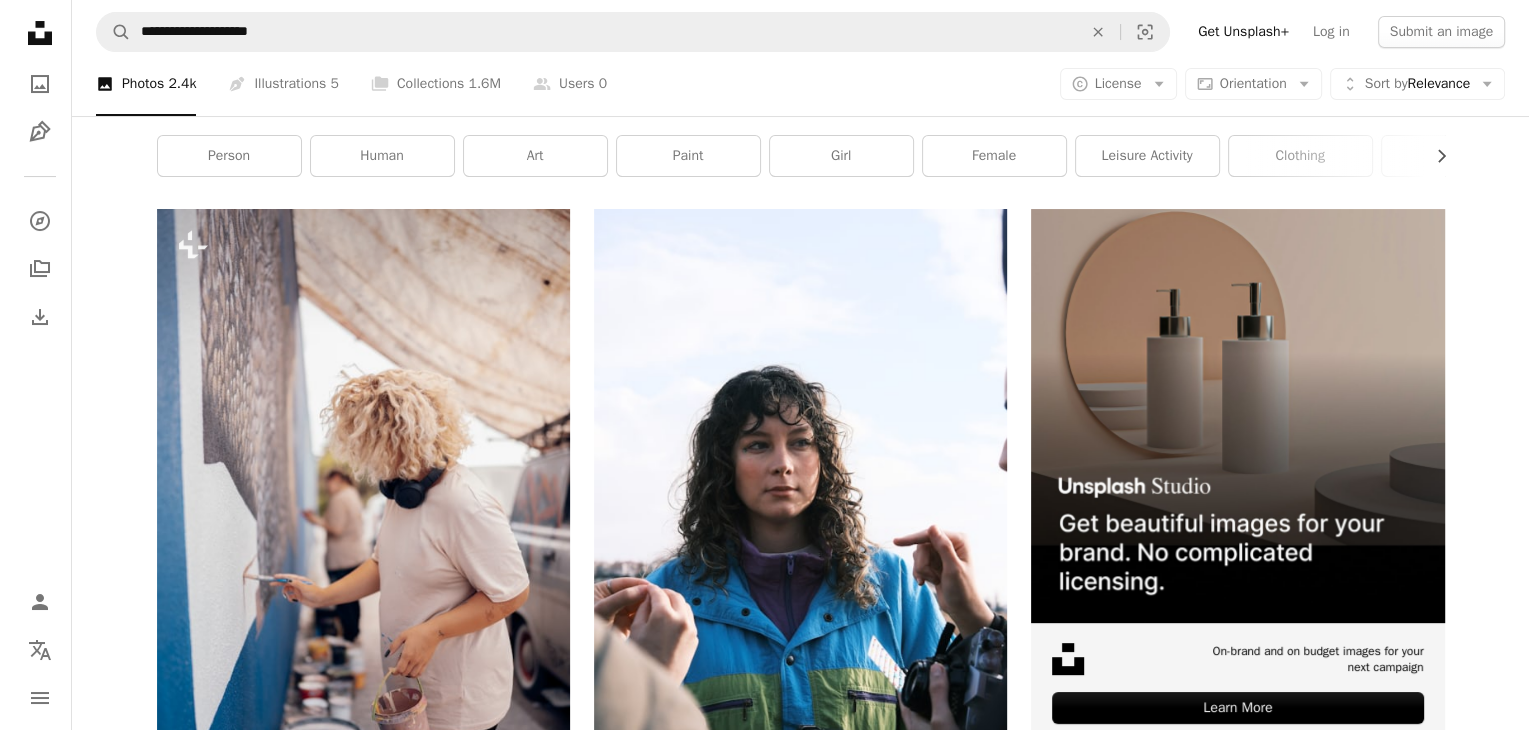 scroll, scrollTop: 0, scrollLeft: 0, axis: both 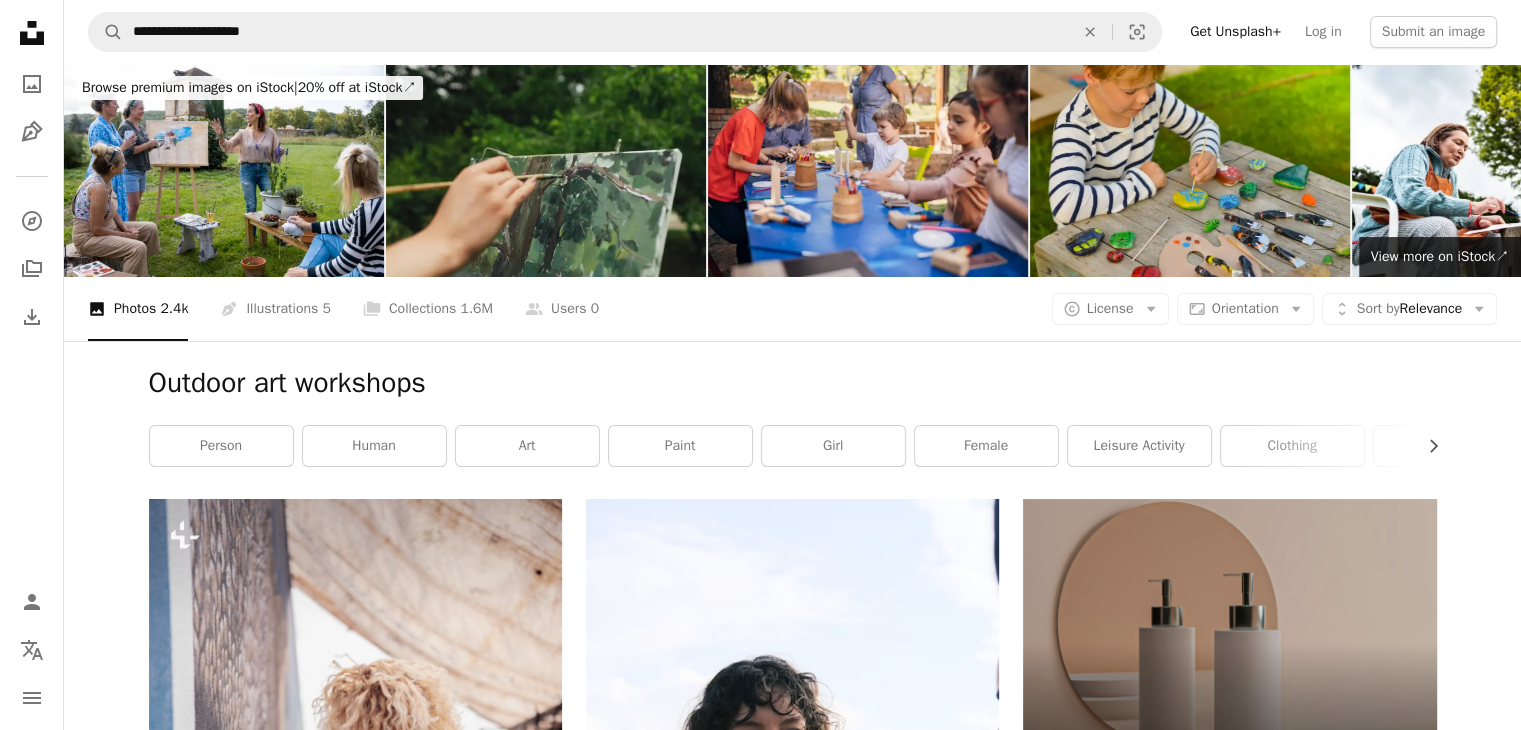 click at bounding box center [1229, 1196] 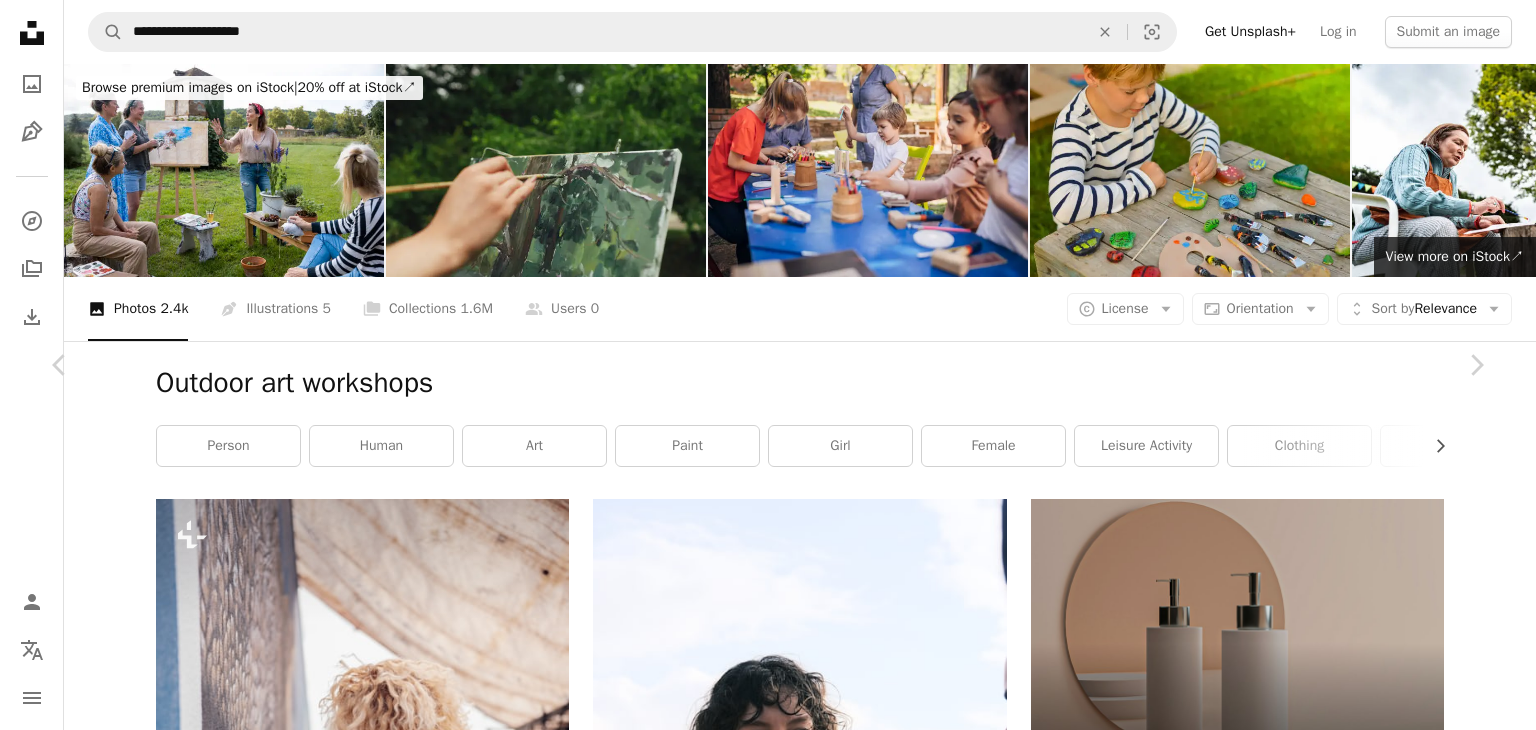 scroll, scrollTop: 2107, scrollLeft: 0, axis: vertical 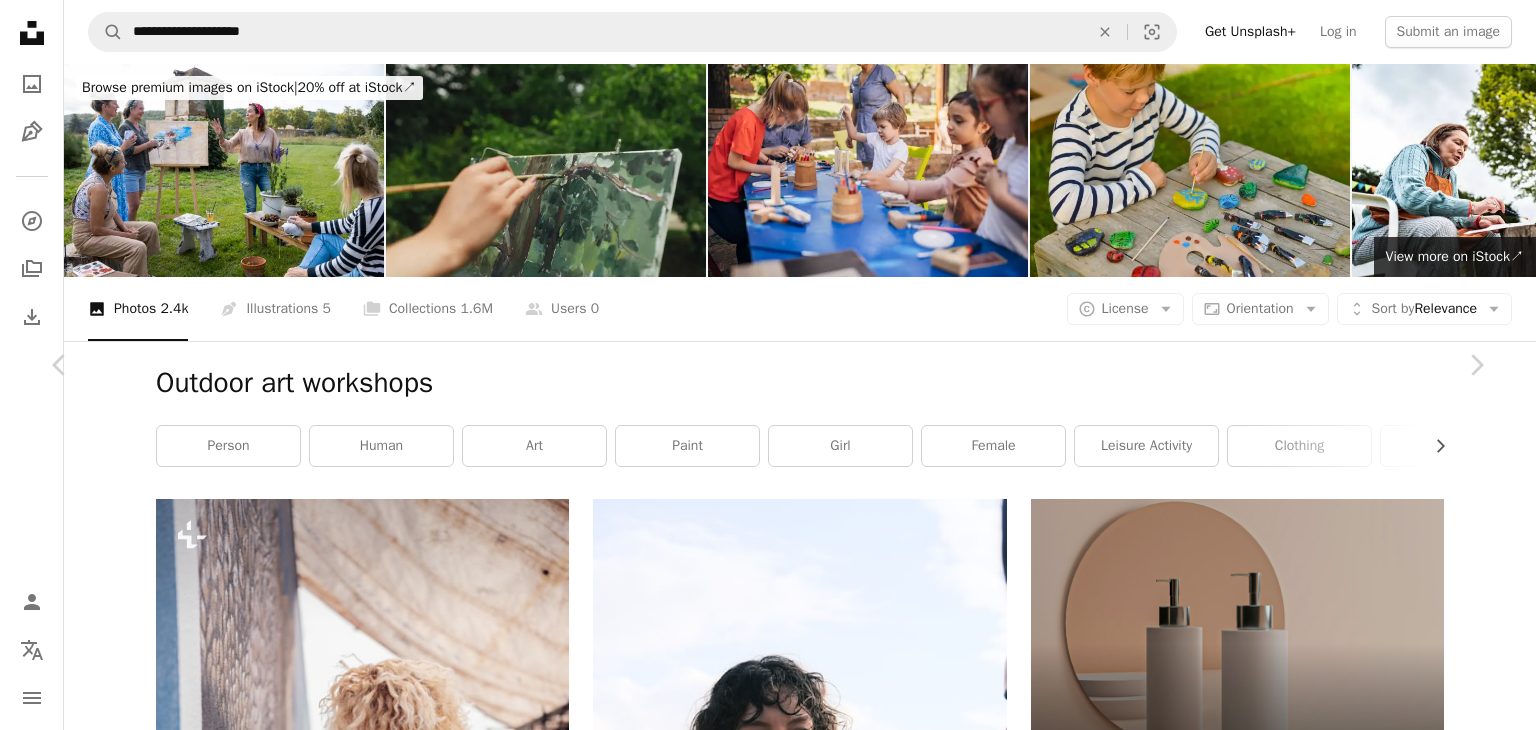 click at bounding box center [760, 13249] 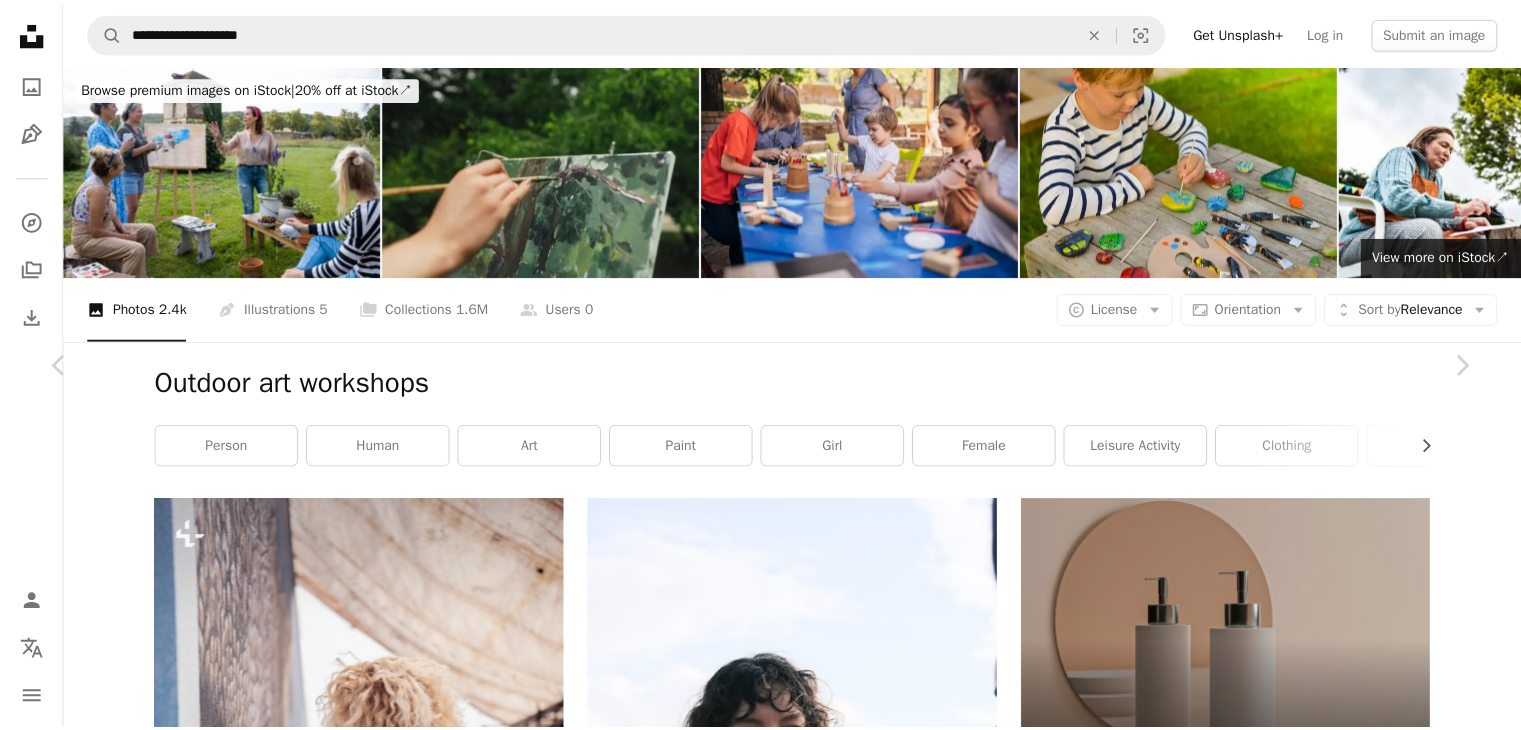 scroll, scrollTop: 1176, scrollLeft: 0, axis: vertical 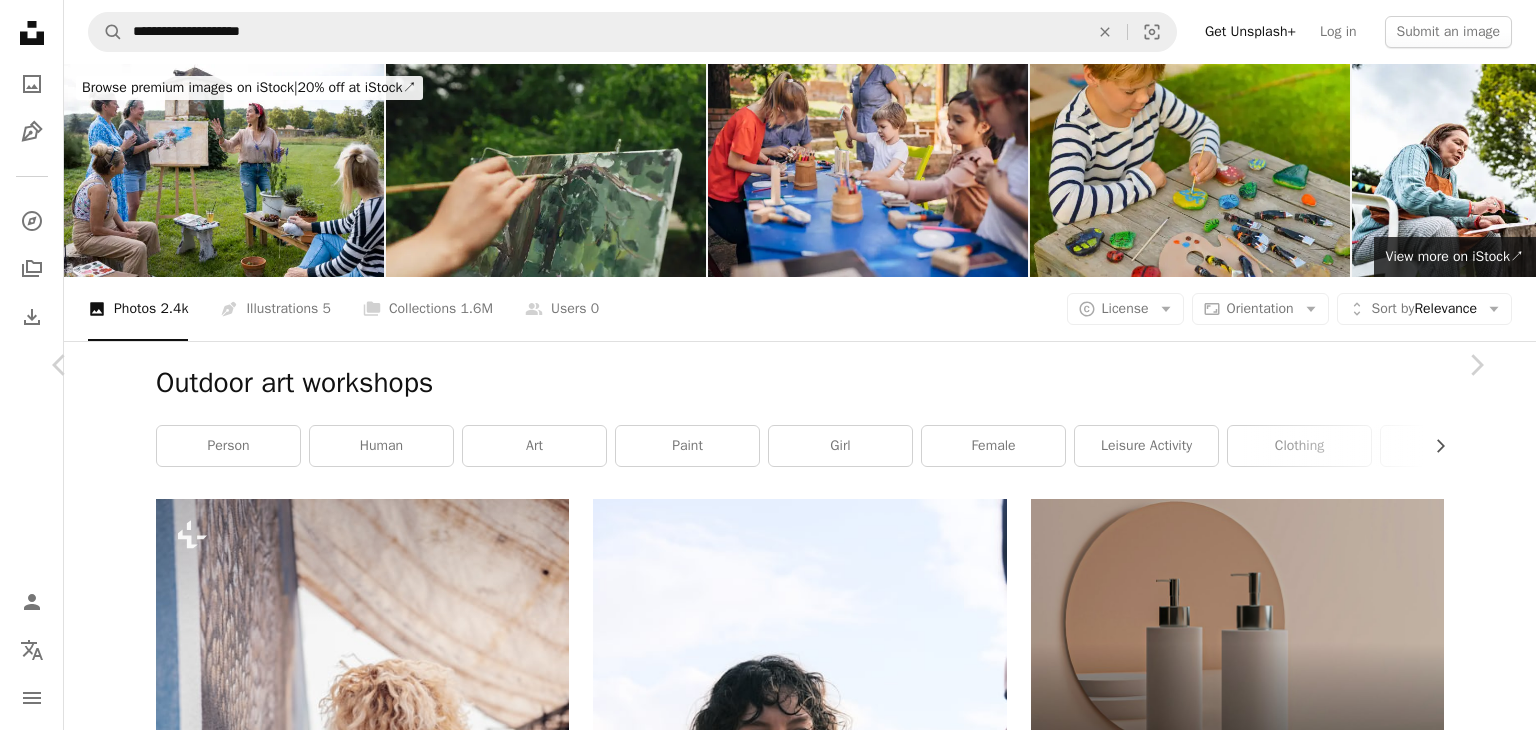 click on "An X shape" at bounding box center [20, 20] 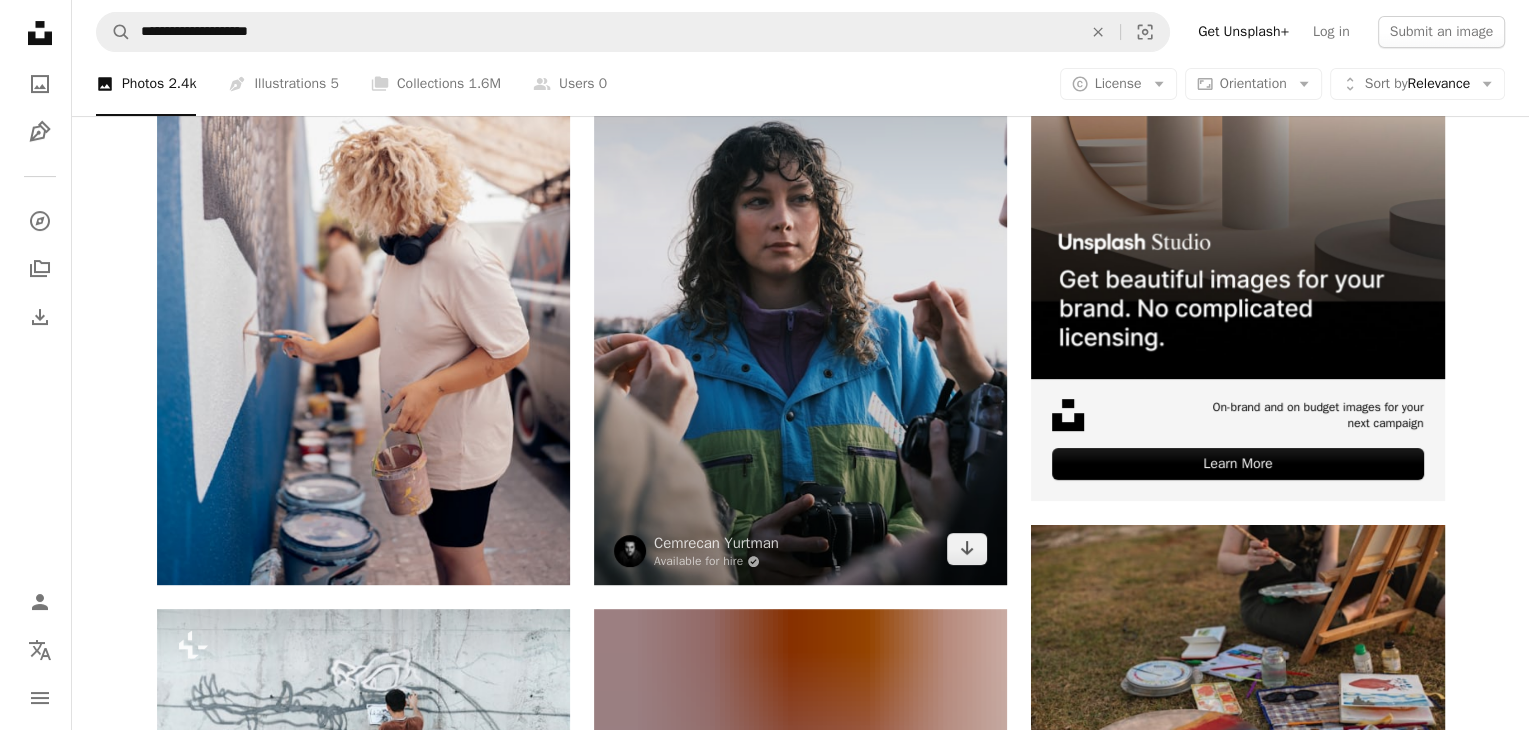 scroll, scrollTop: 536, scrollLeft: 0, axis: vertical 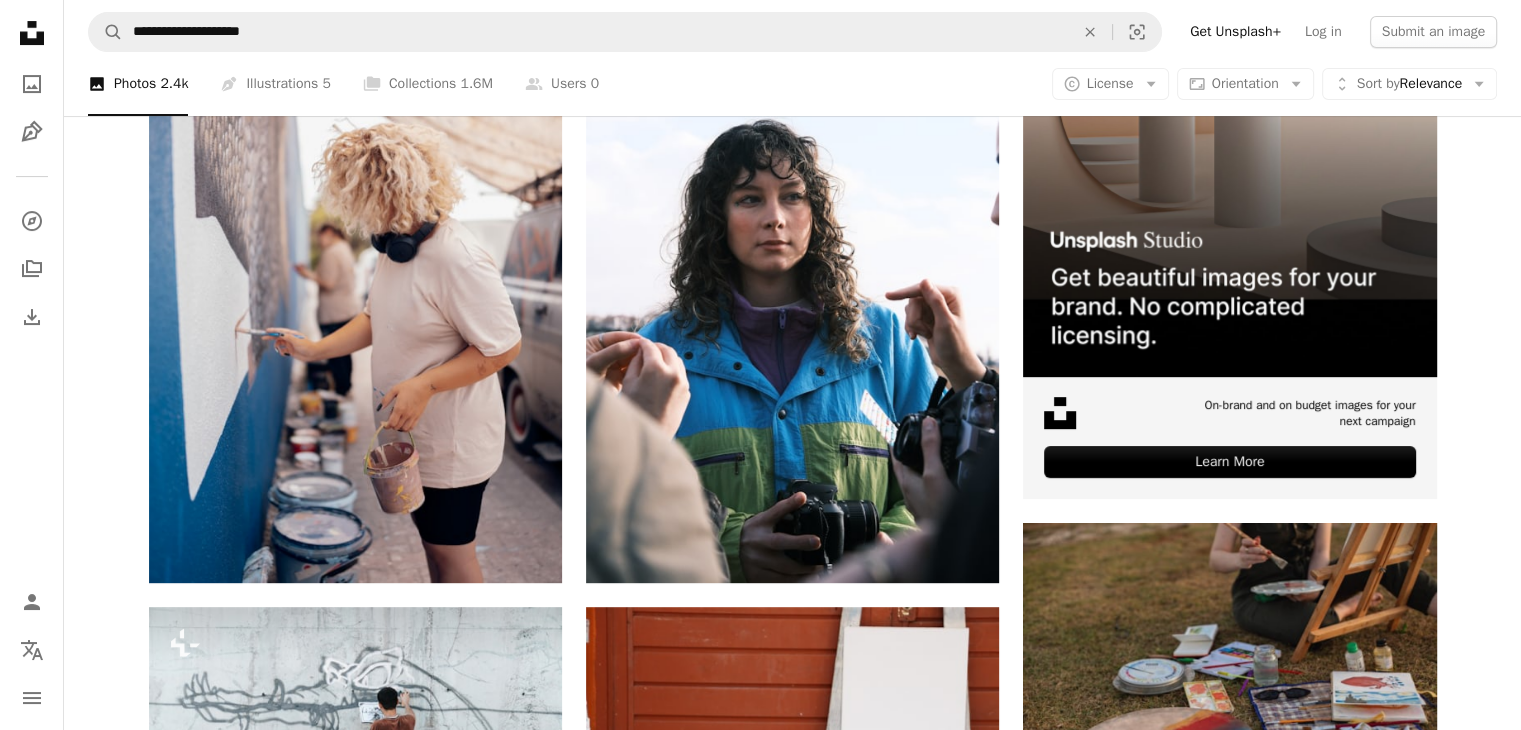 click at bounding box center [1229, 1133] 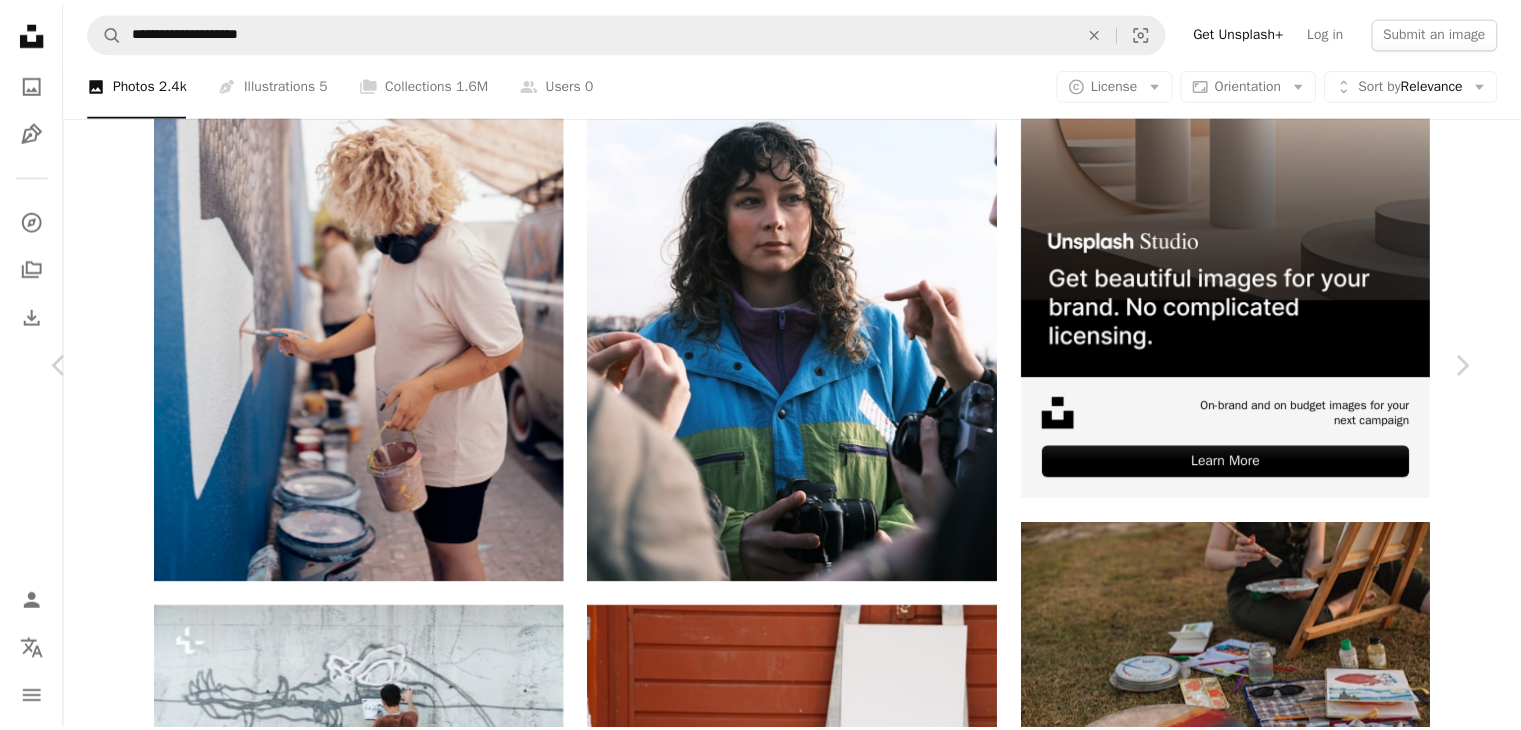 scroll, scrollTop: 2928, scrollLeft: 0, axis: vertical 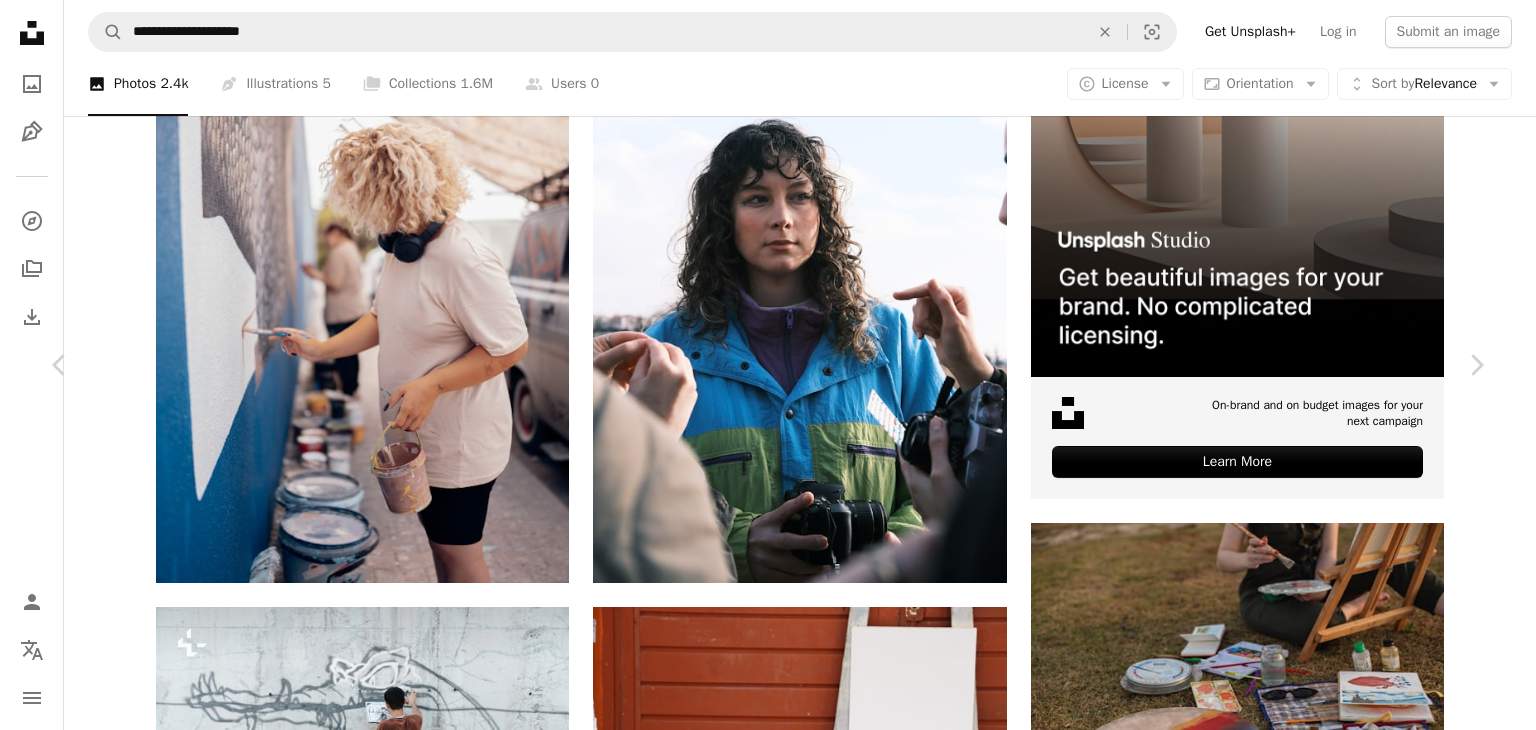 click on "An X shape" at bounding box center [20, 20] 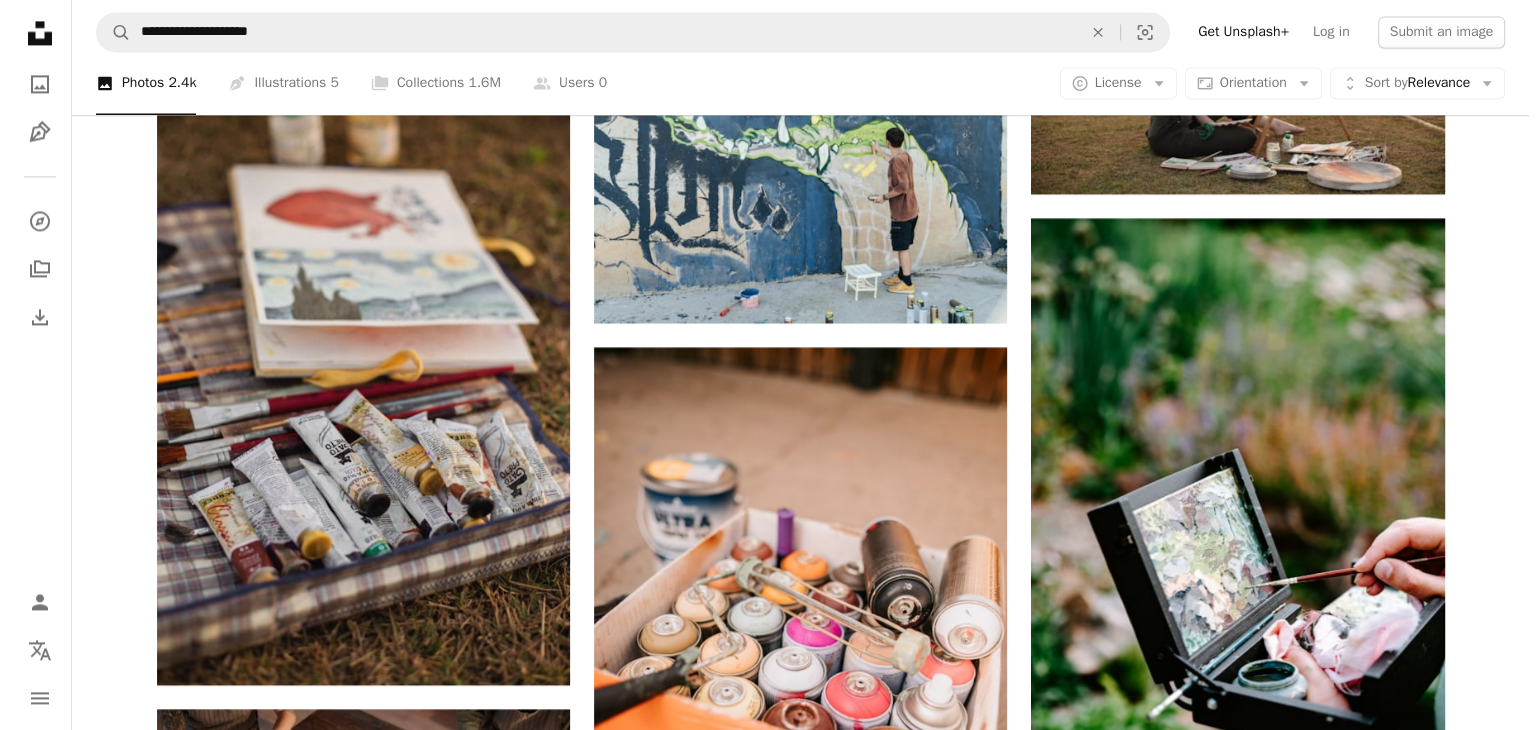 scroll, scrollTop: 3028, scrollLeft: 0, axis: vertical 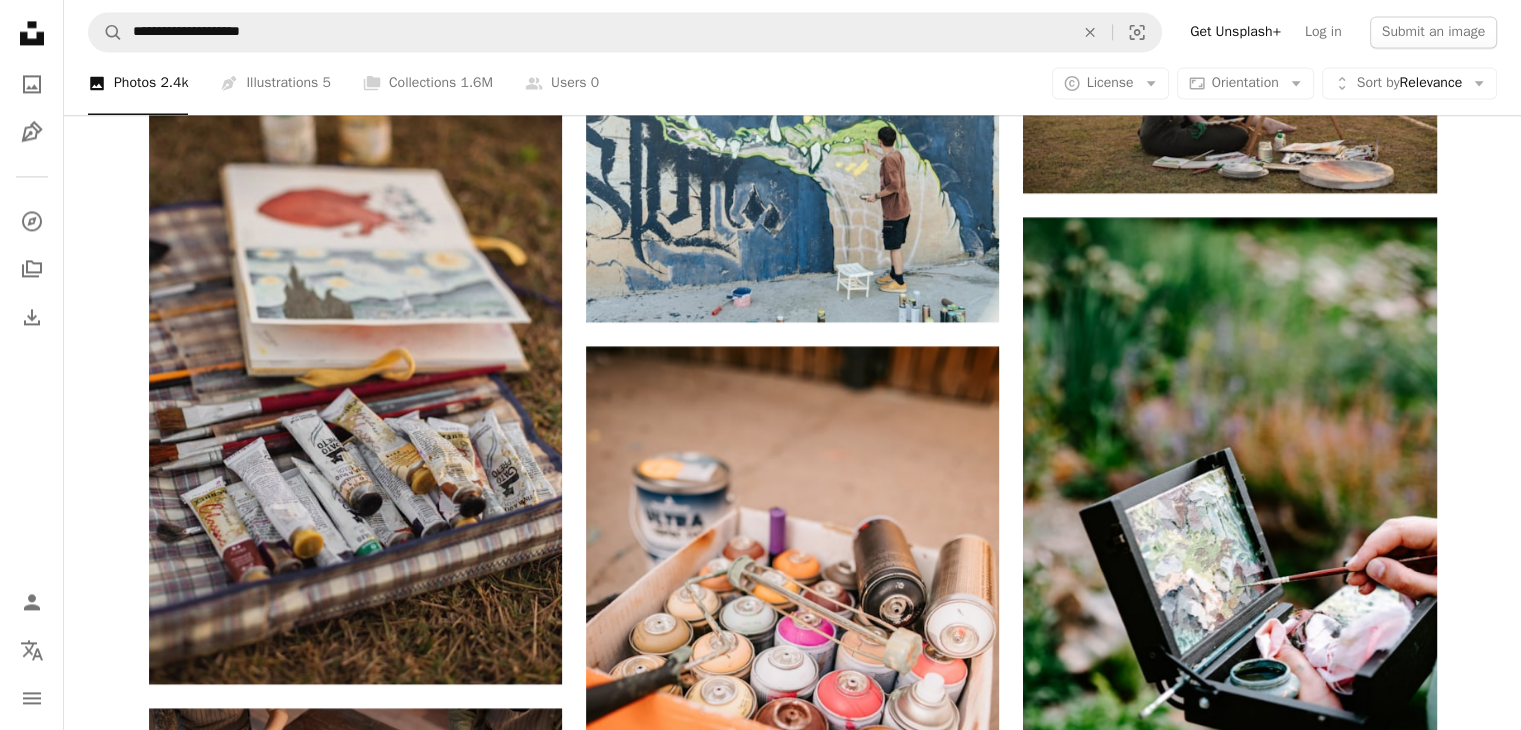 click at bounding box center (1229, 998) 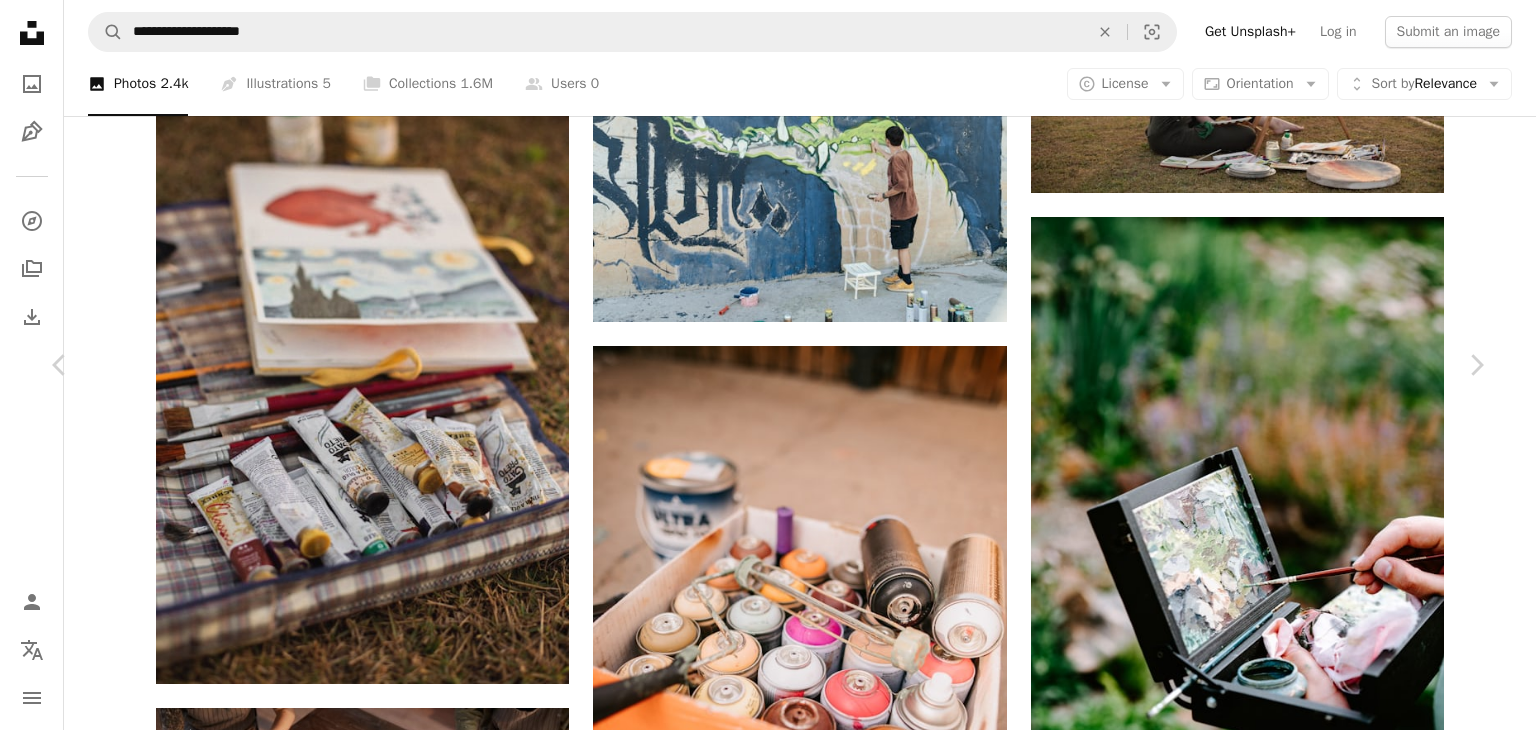 scroll, scrollTop: 964, scrollLeft: 0, axis: vertical 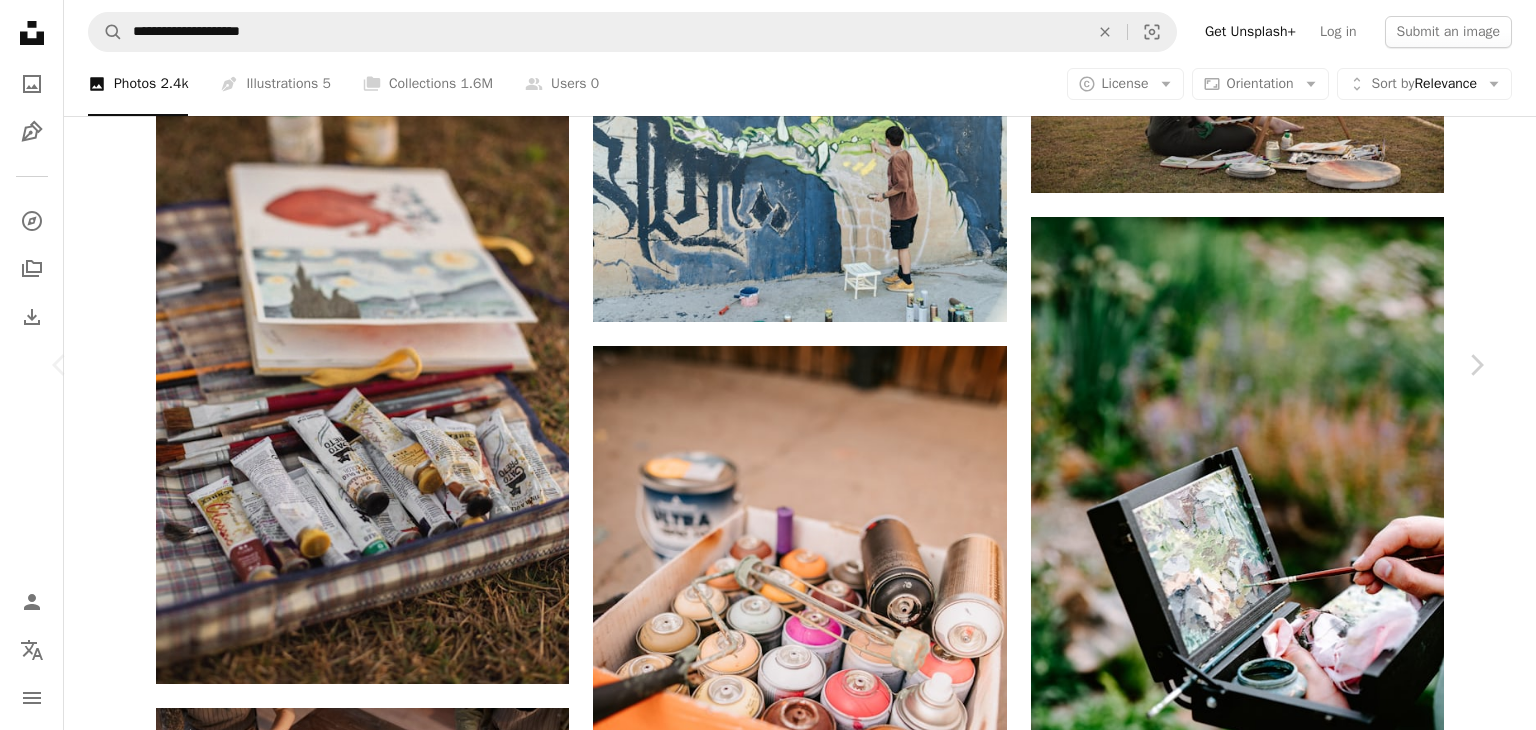click on "Download free" at bounding box center [1287, 9572] 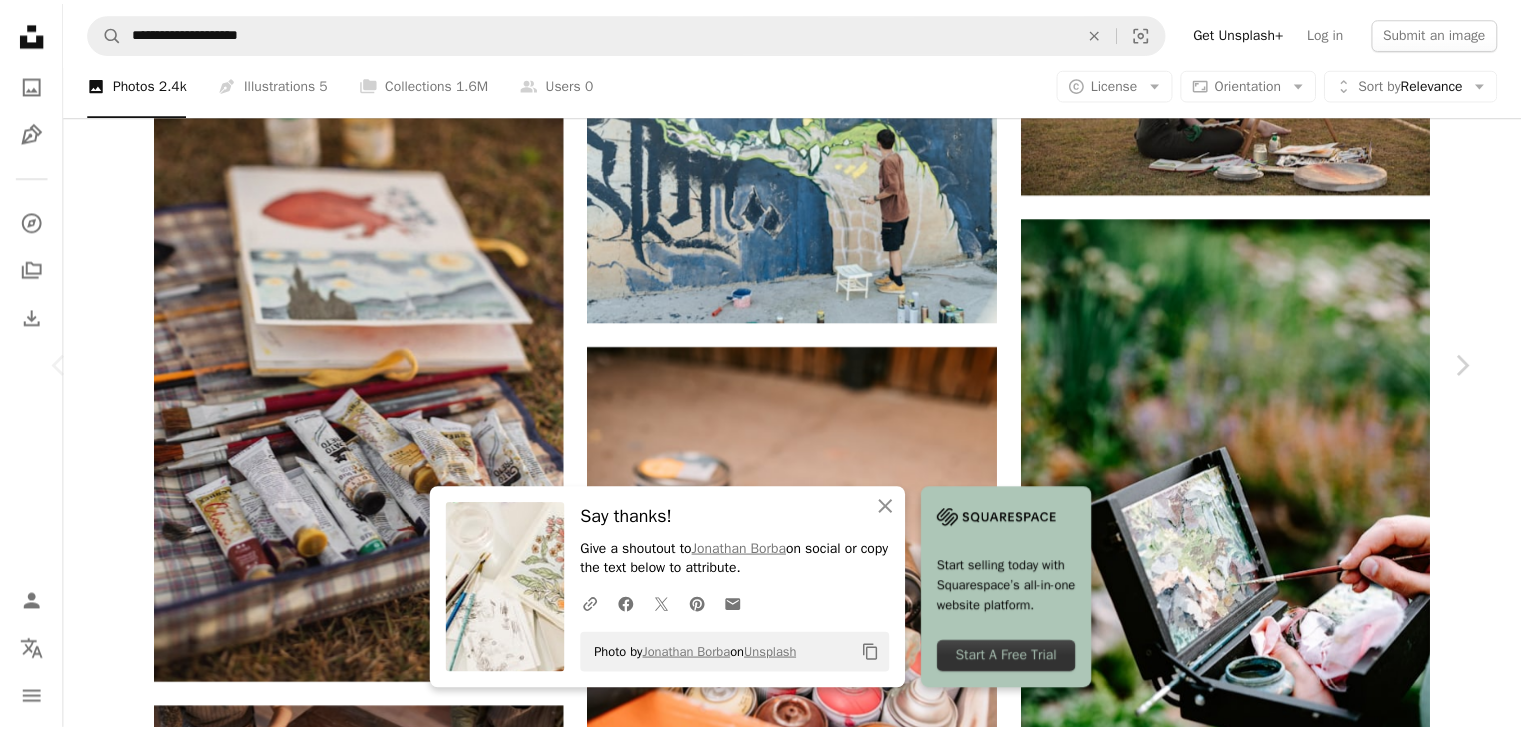 scroll, scrollTop: 5563, scrollLeft: 0, axis: vertical 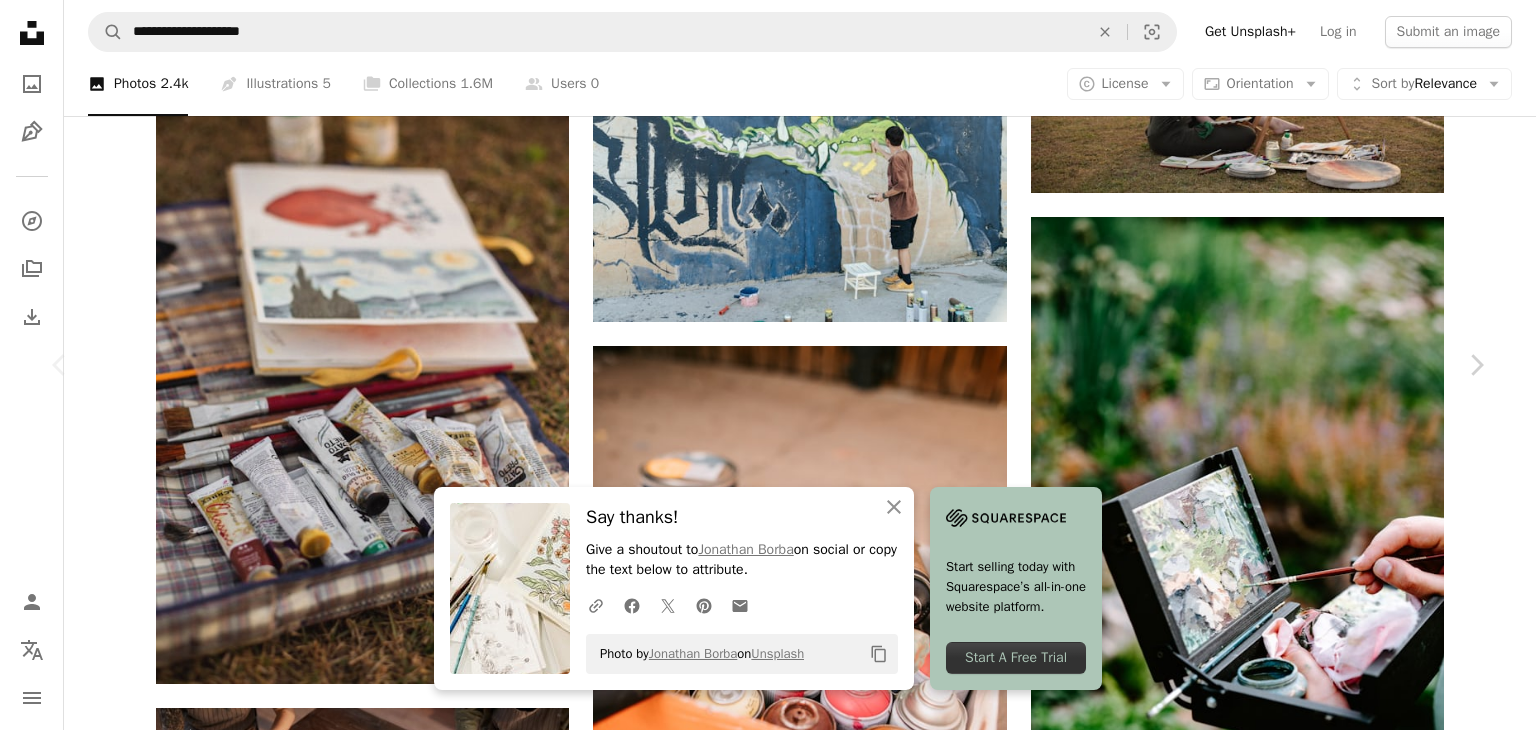 click on "An X shape" at bounding box center [20, 20] 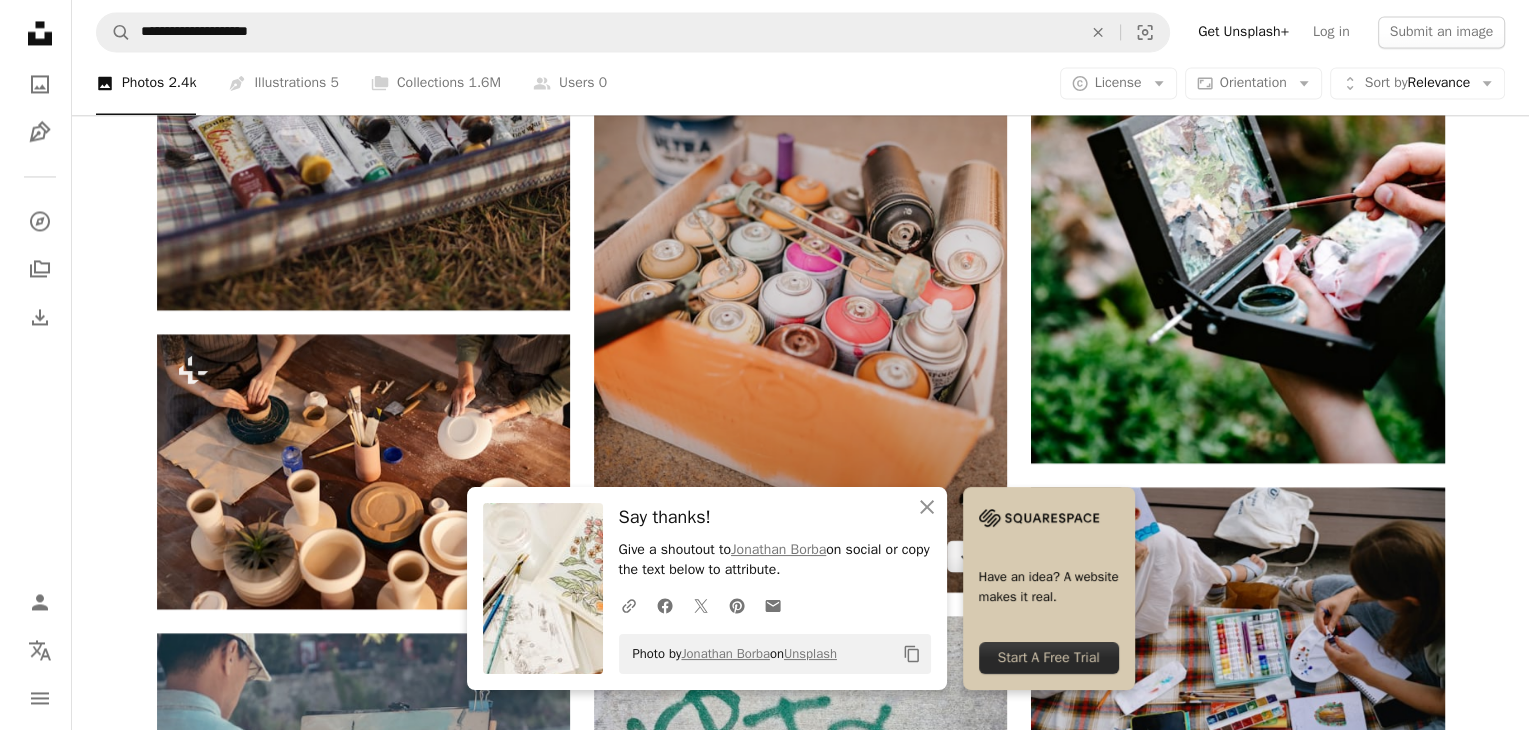 scroll, scrollTop: 3398, scrollLeft: 0, axis: vertical 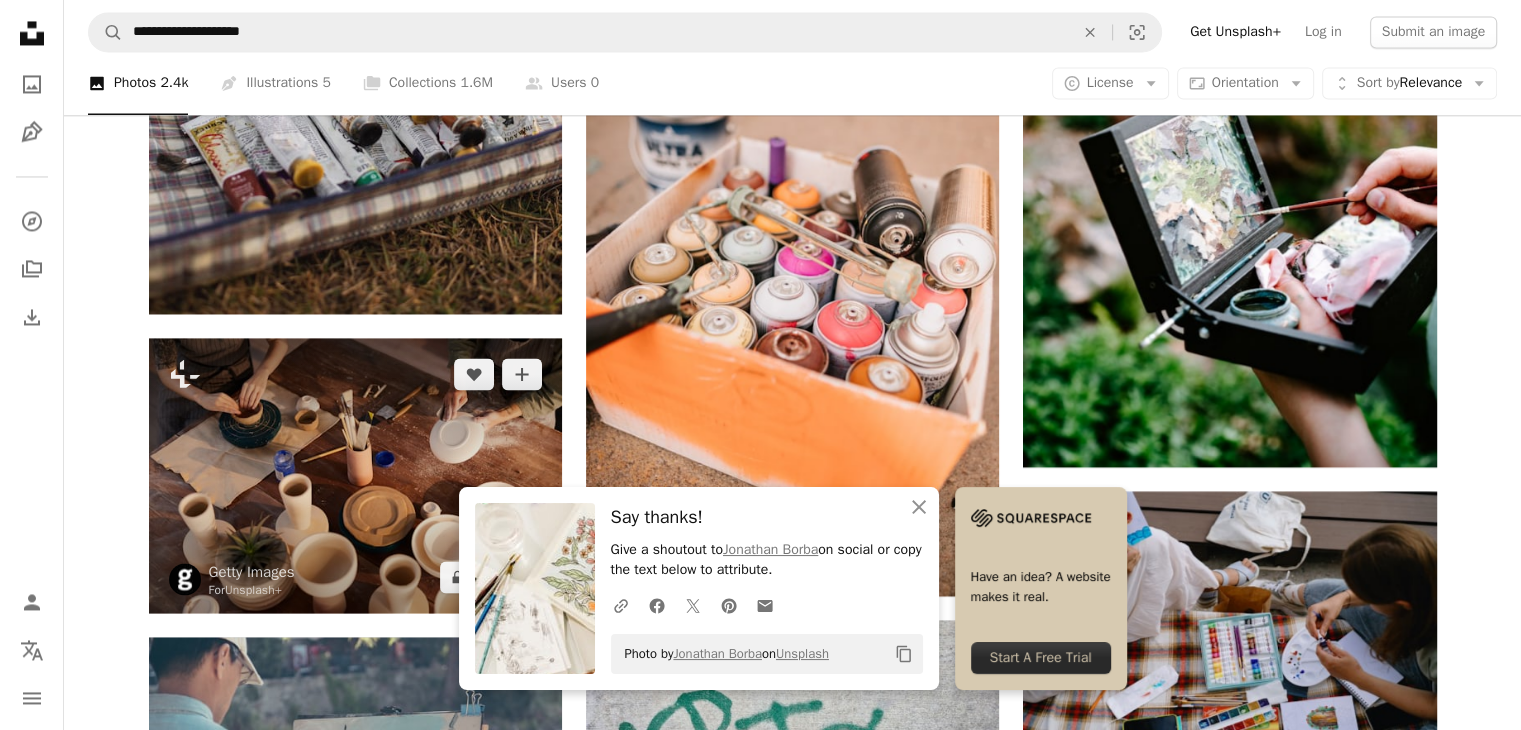 click at bounding box center [355, 475] 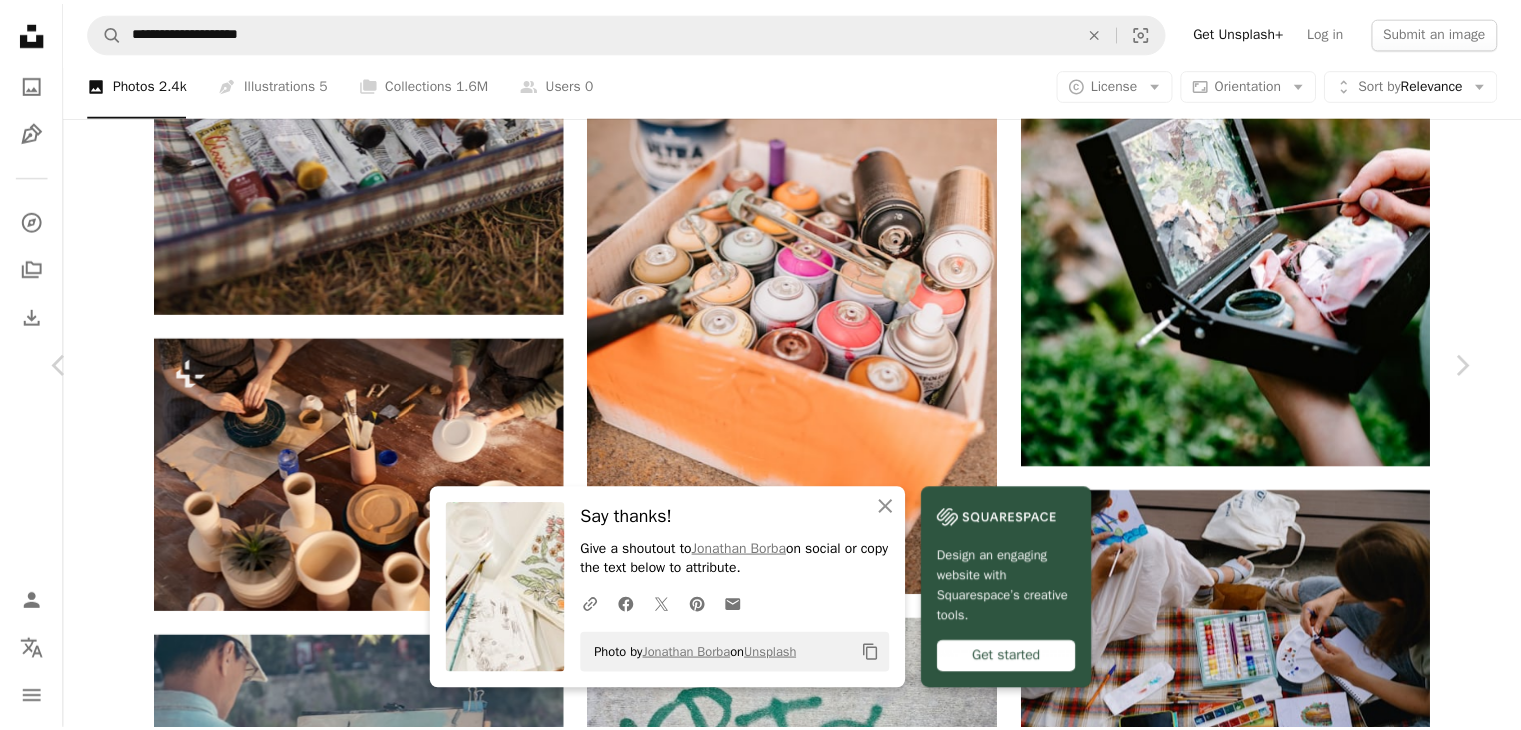 scroll, scrollTop: 1024, scrollLeft: 0, axis: vertical 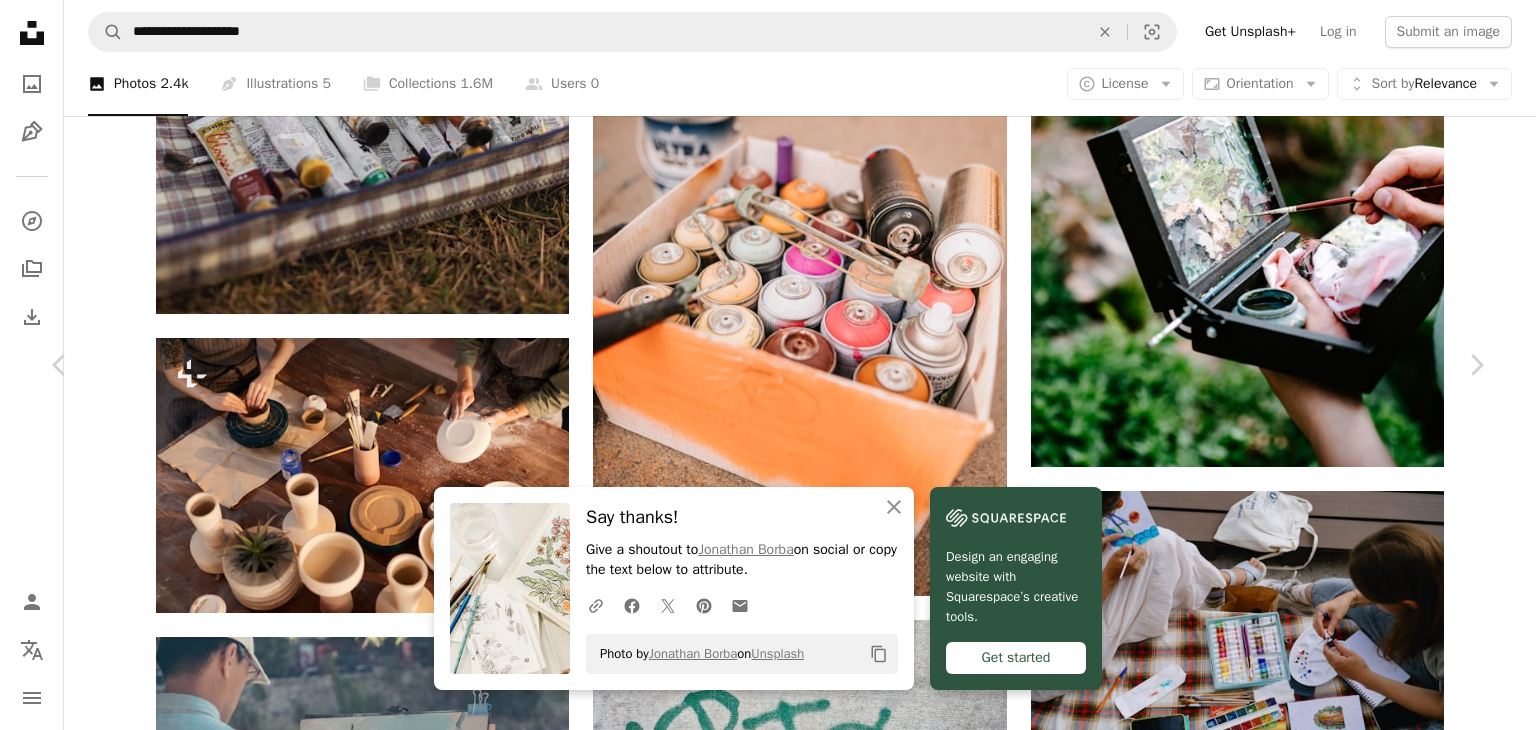 click on "An X shape" at bounding box center [20, 20] 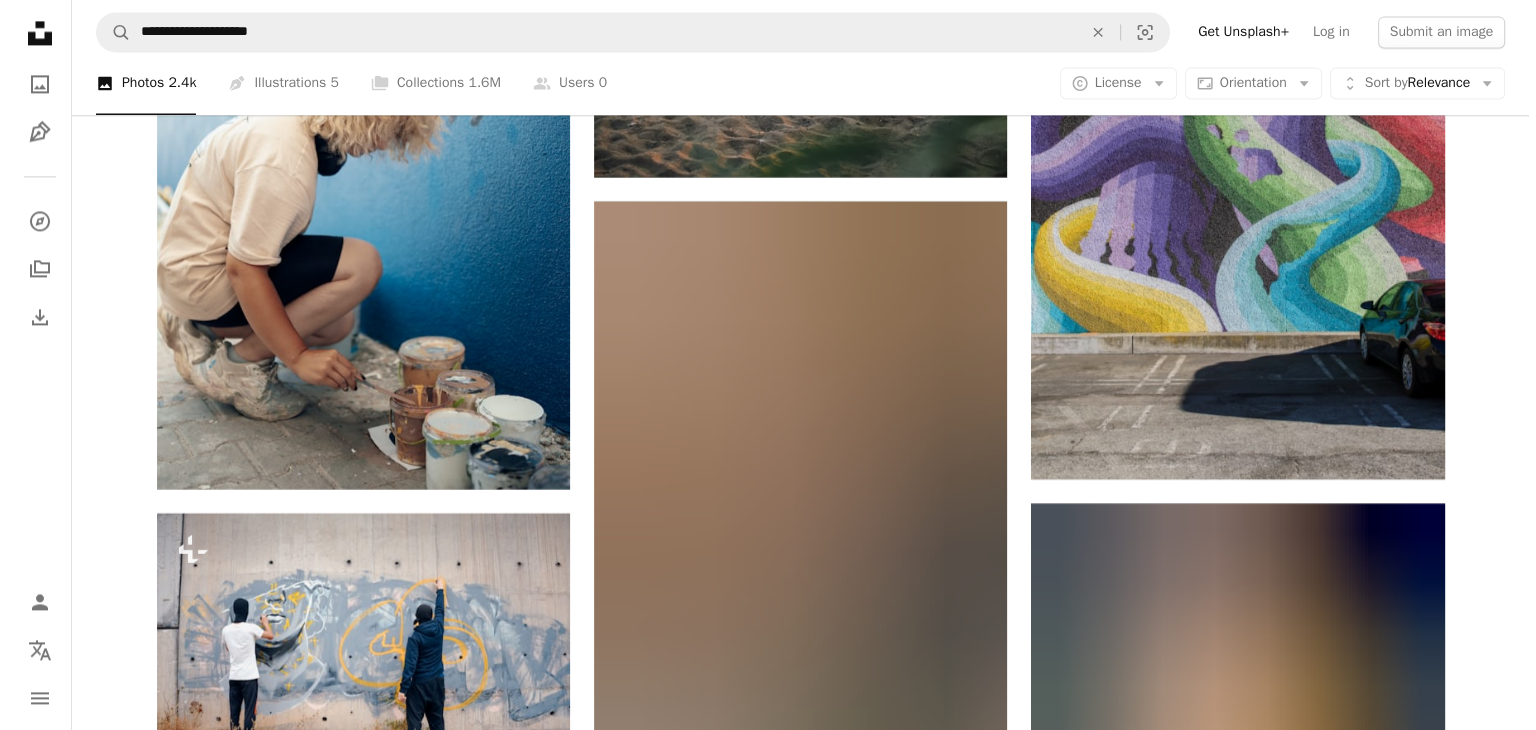 scroll, scrollTop: 10599, scrollLeft: 0, axis: vertical 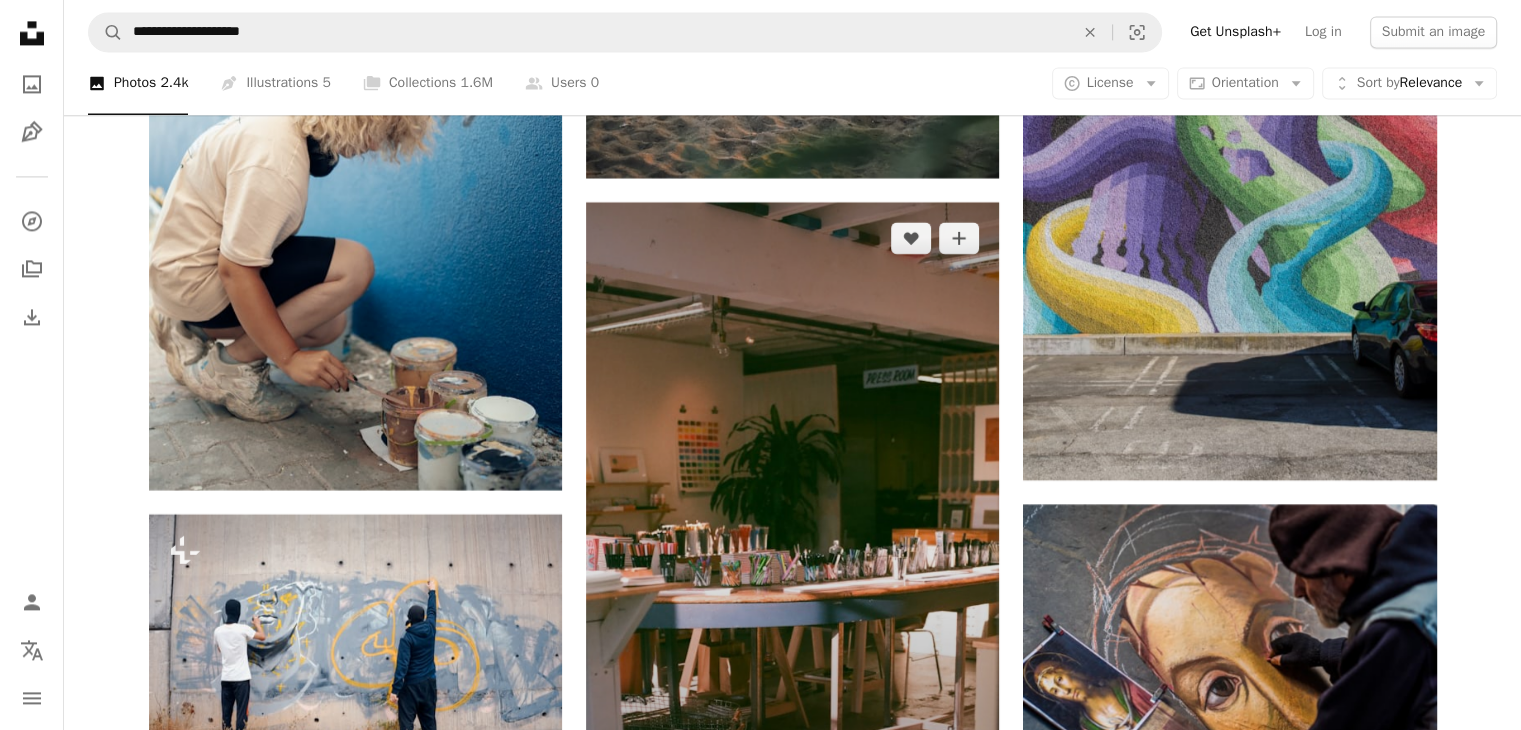 click at bounding box center (792, 513) 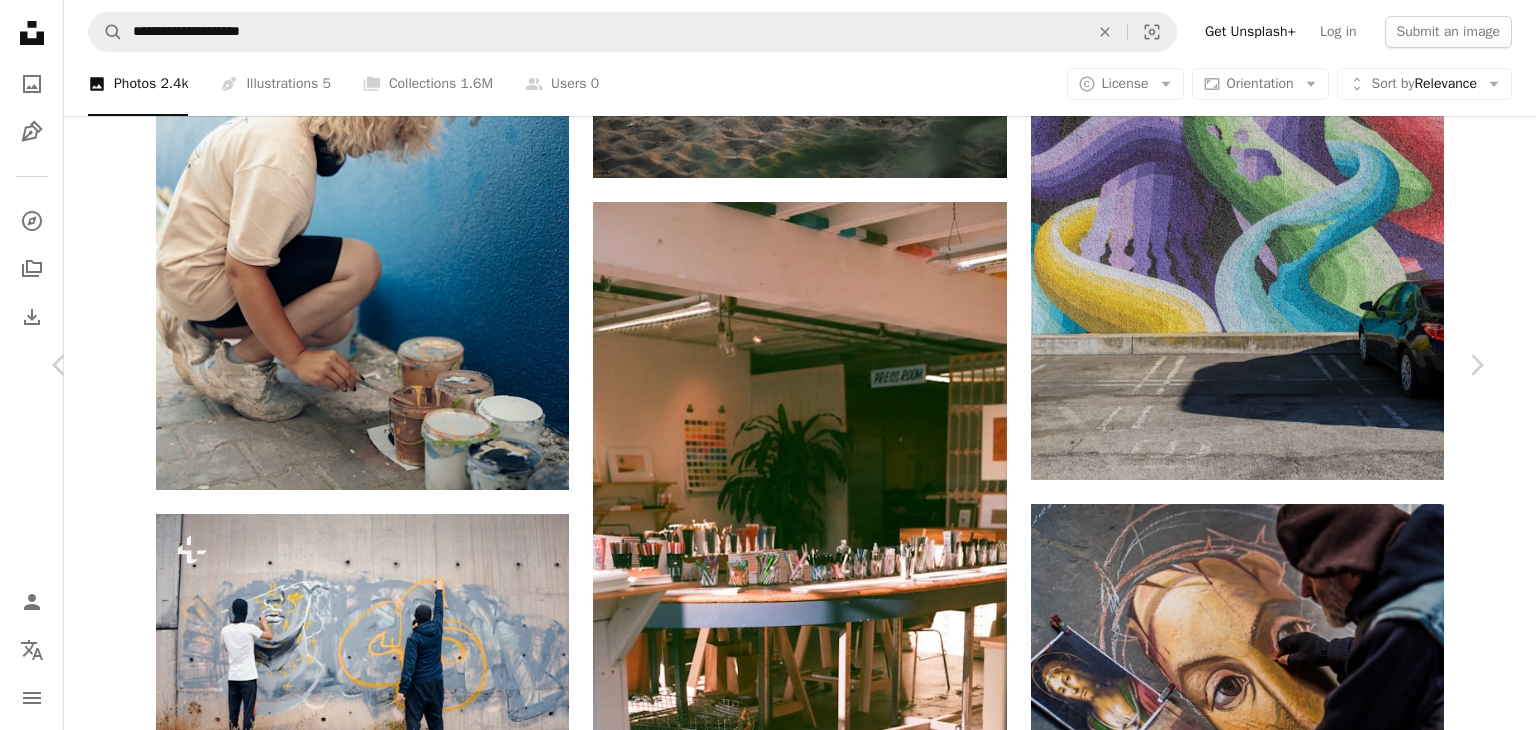 scroll, scrollTop: 3644, scrollLeft: 0, axis: vertical 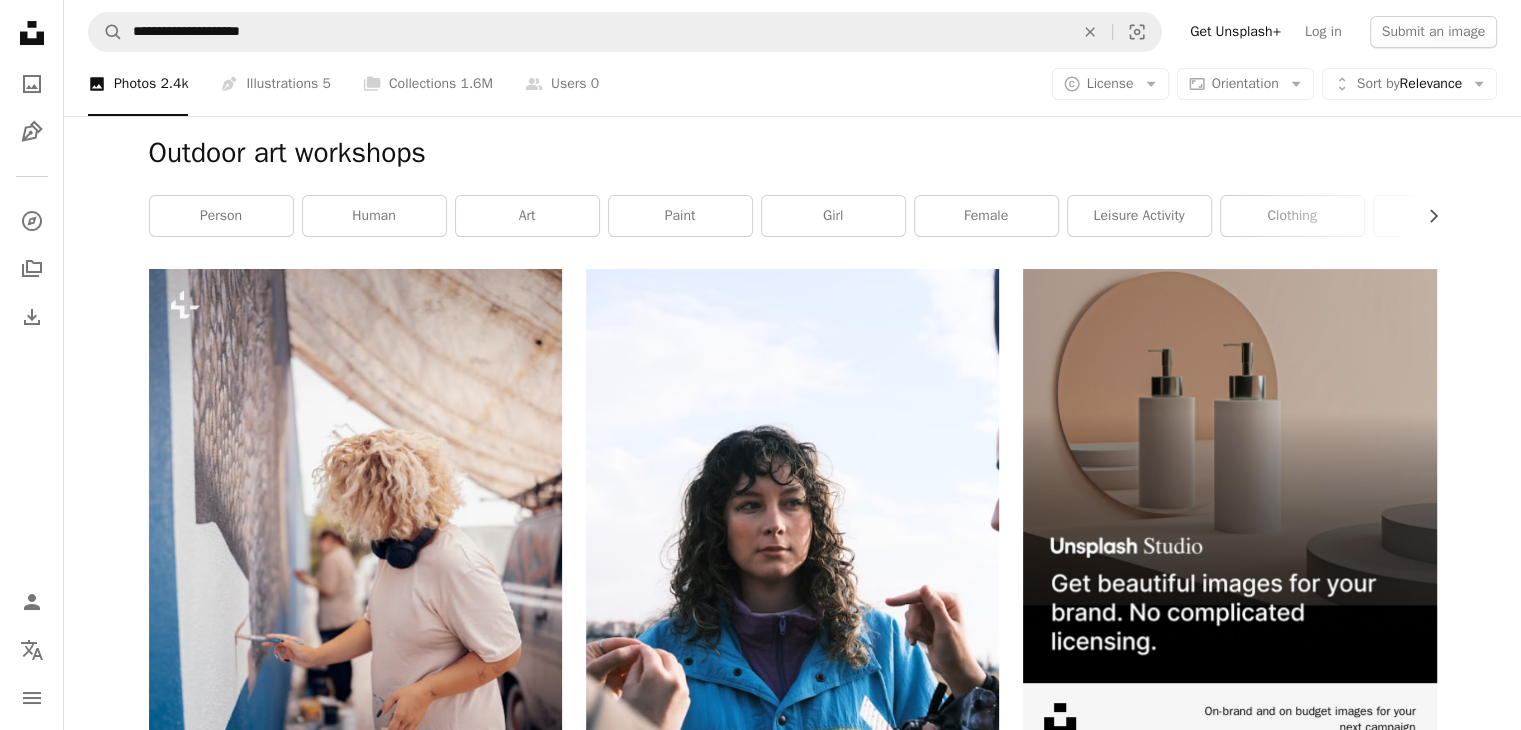 click at bounding box center (1229, 966) 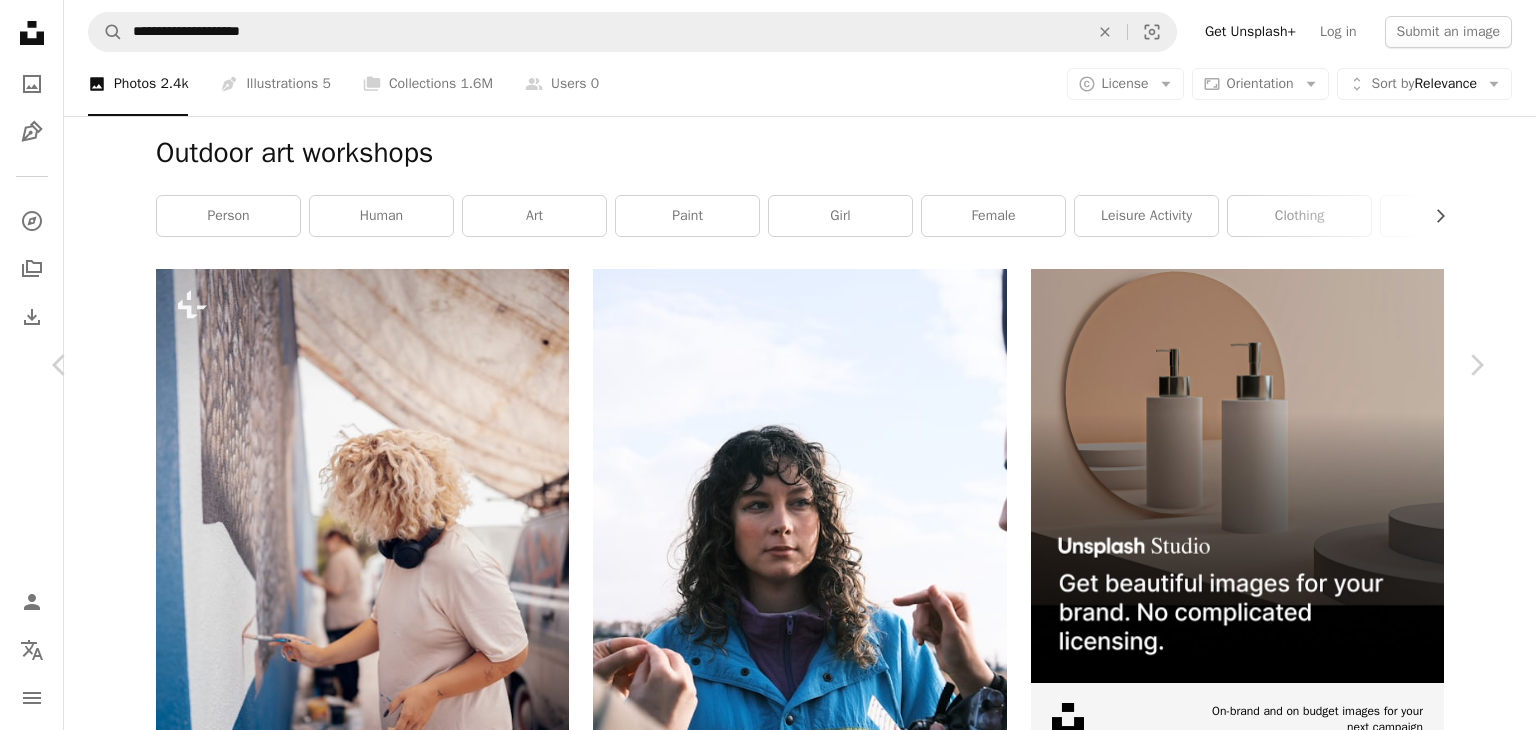 scroll, scrollTop: 1132, scrollLeft: 0, axis: vertical 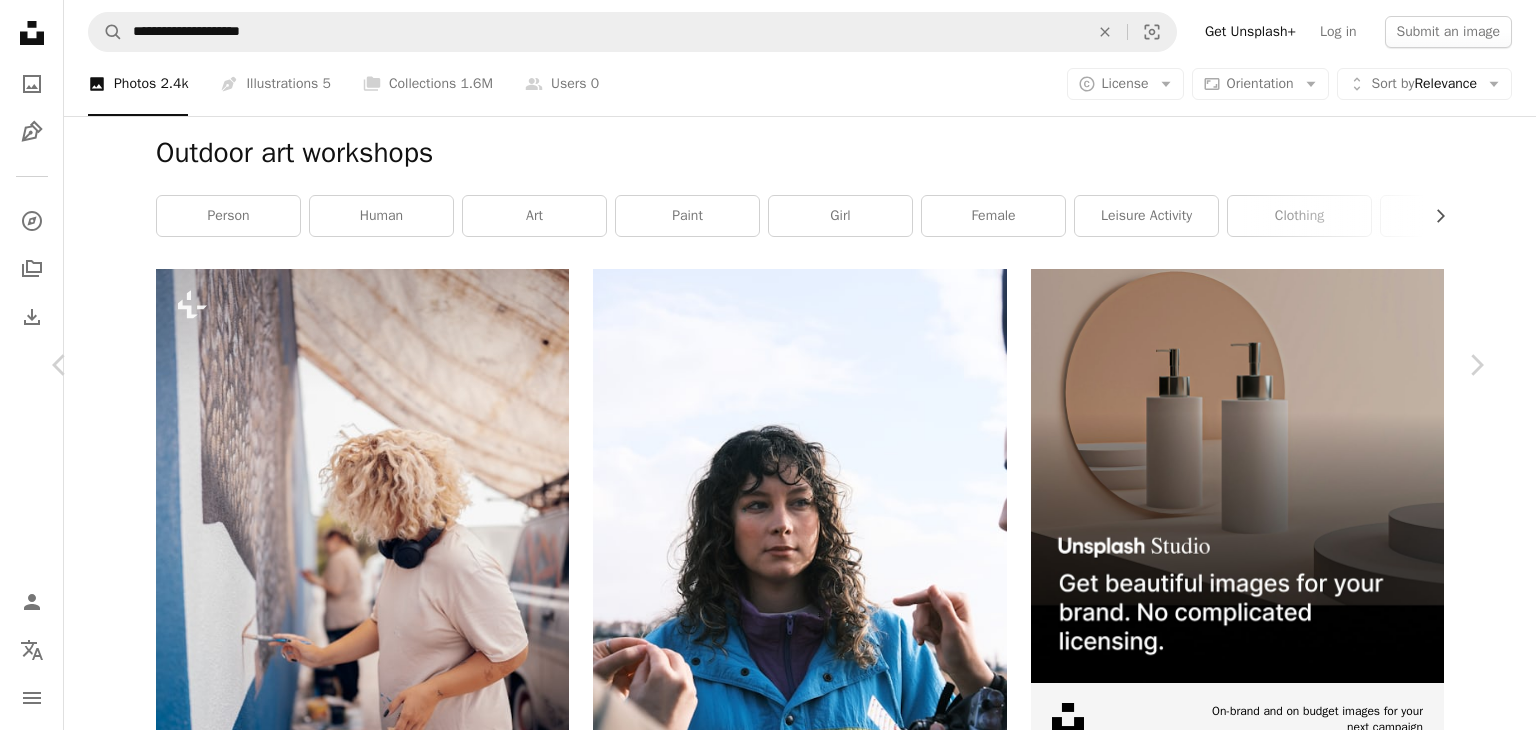 click at bounding box center (1179, 16191) 